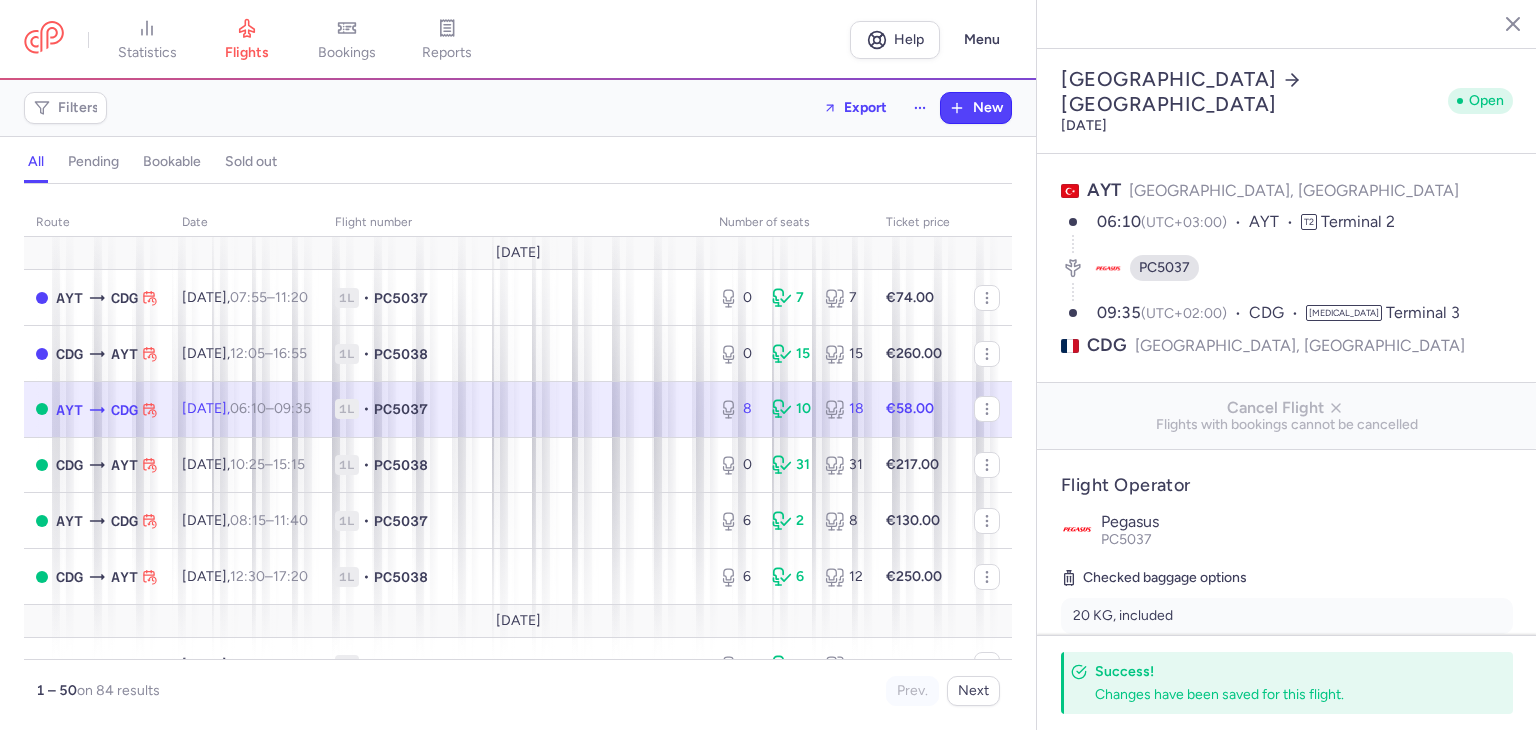 select on "hours" 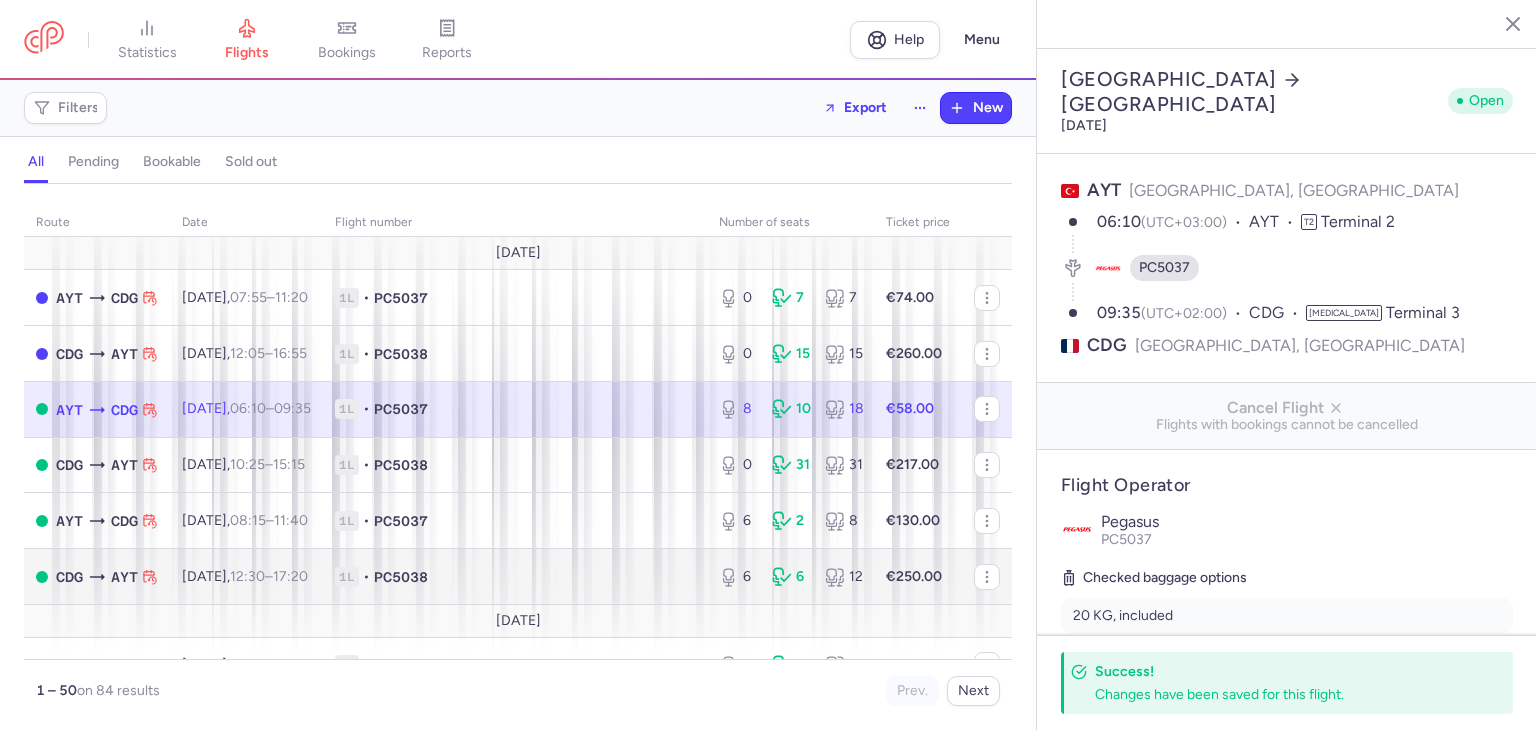 scroll, scrollTop: 0, scrollLeft: 0, axis: both 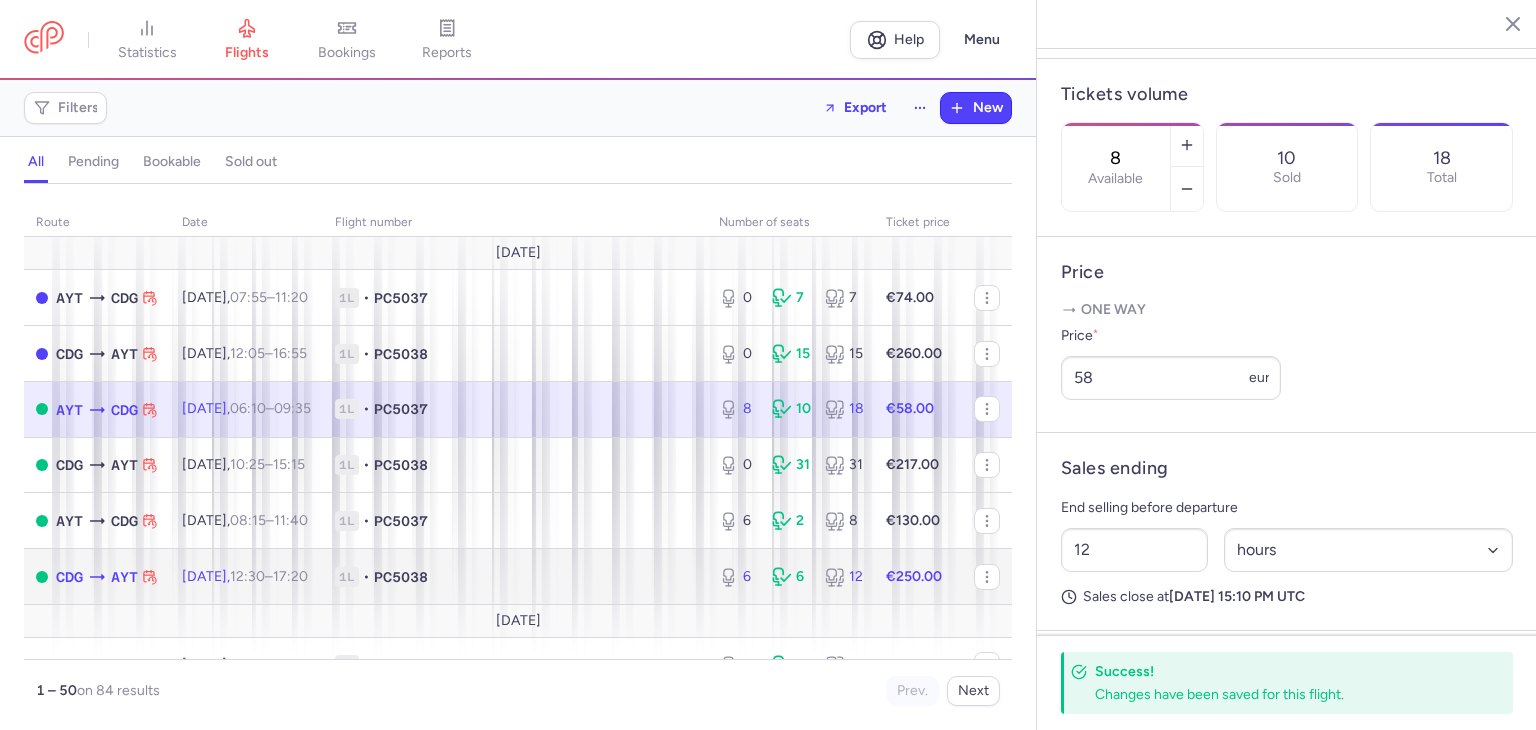 click on "1L • PC5038" at bounding box center [515, 577] 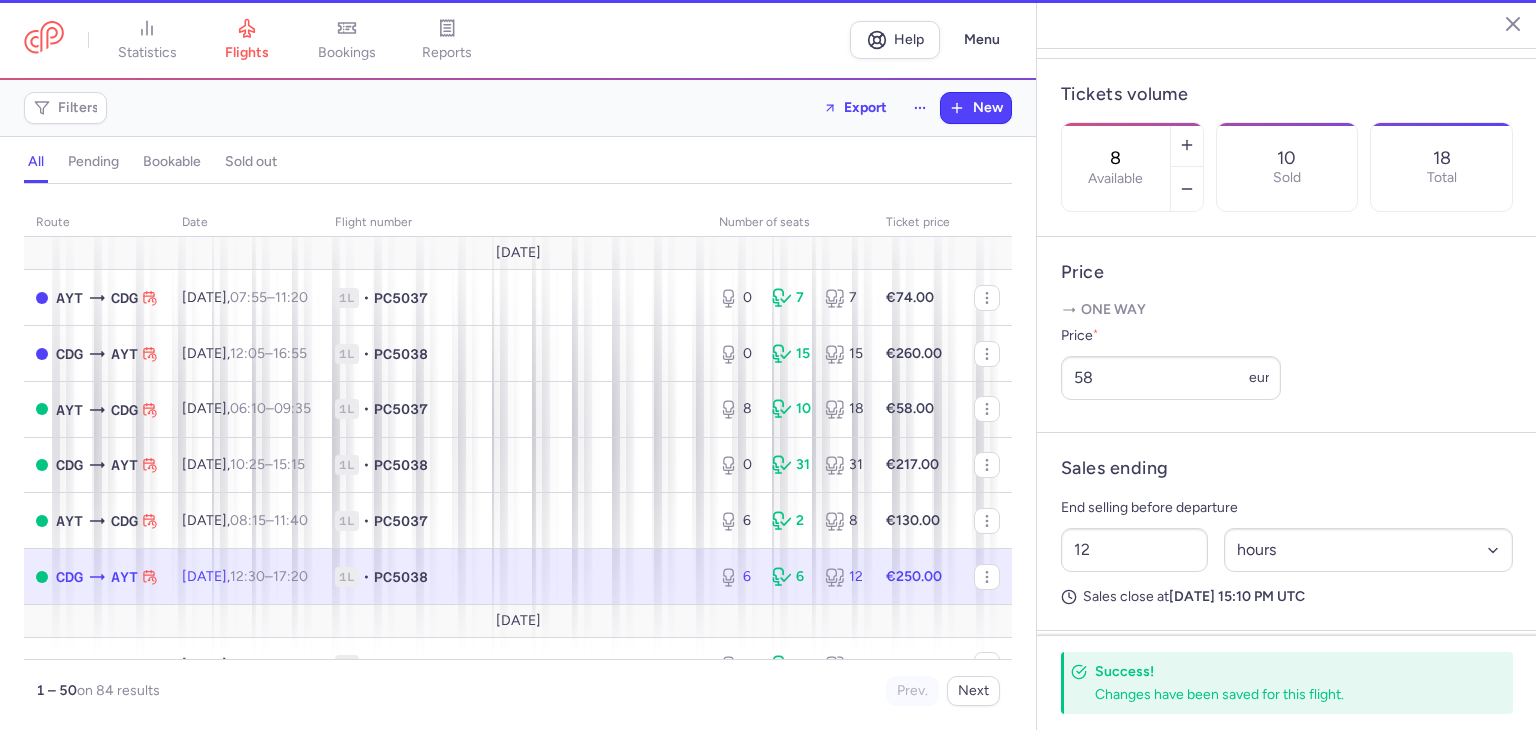 type on "6" 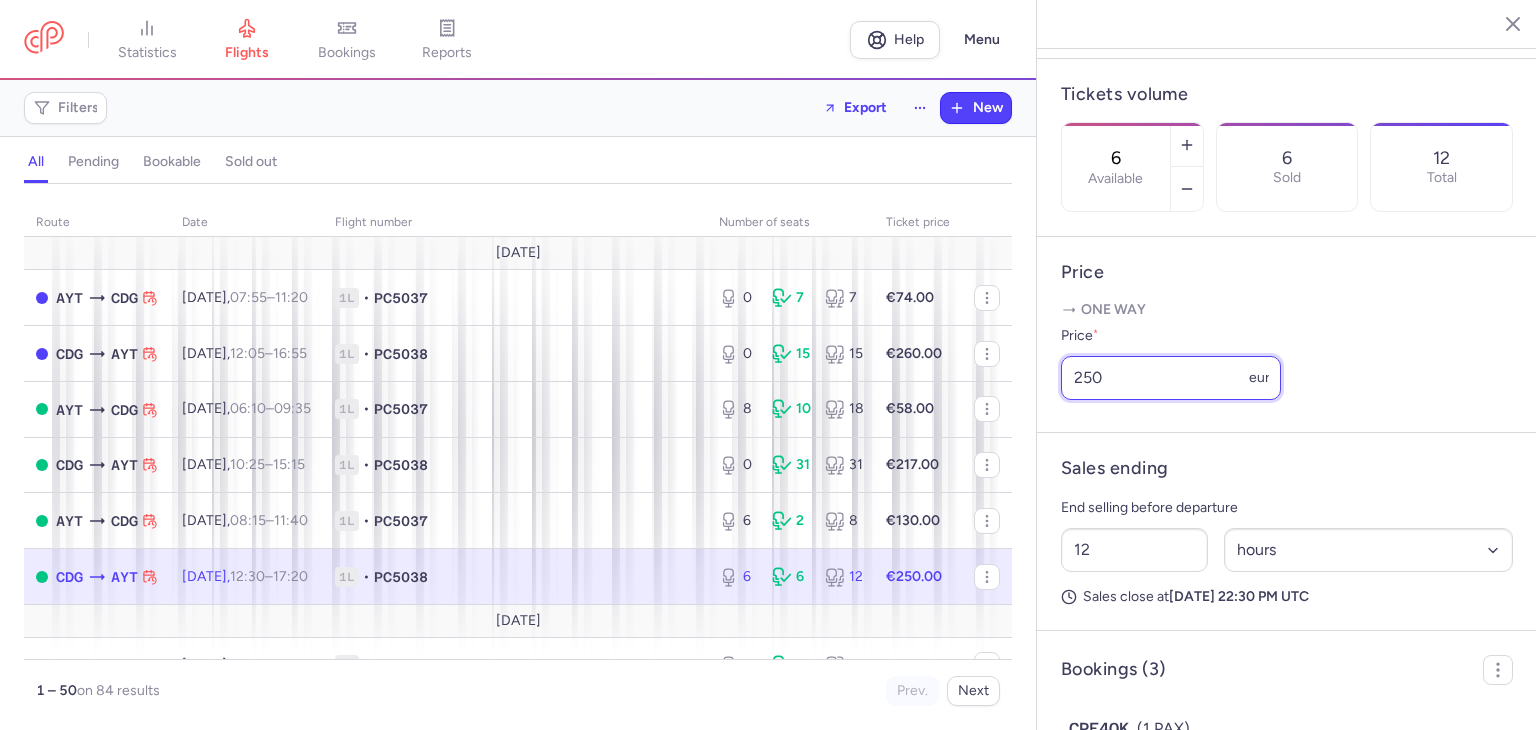 drag, startPoint x: 1135, startPoint y: 408, endPoint x: 1084, endPoint y: 407, distance: 51.009804 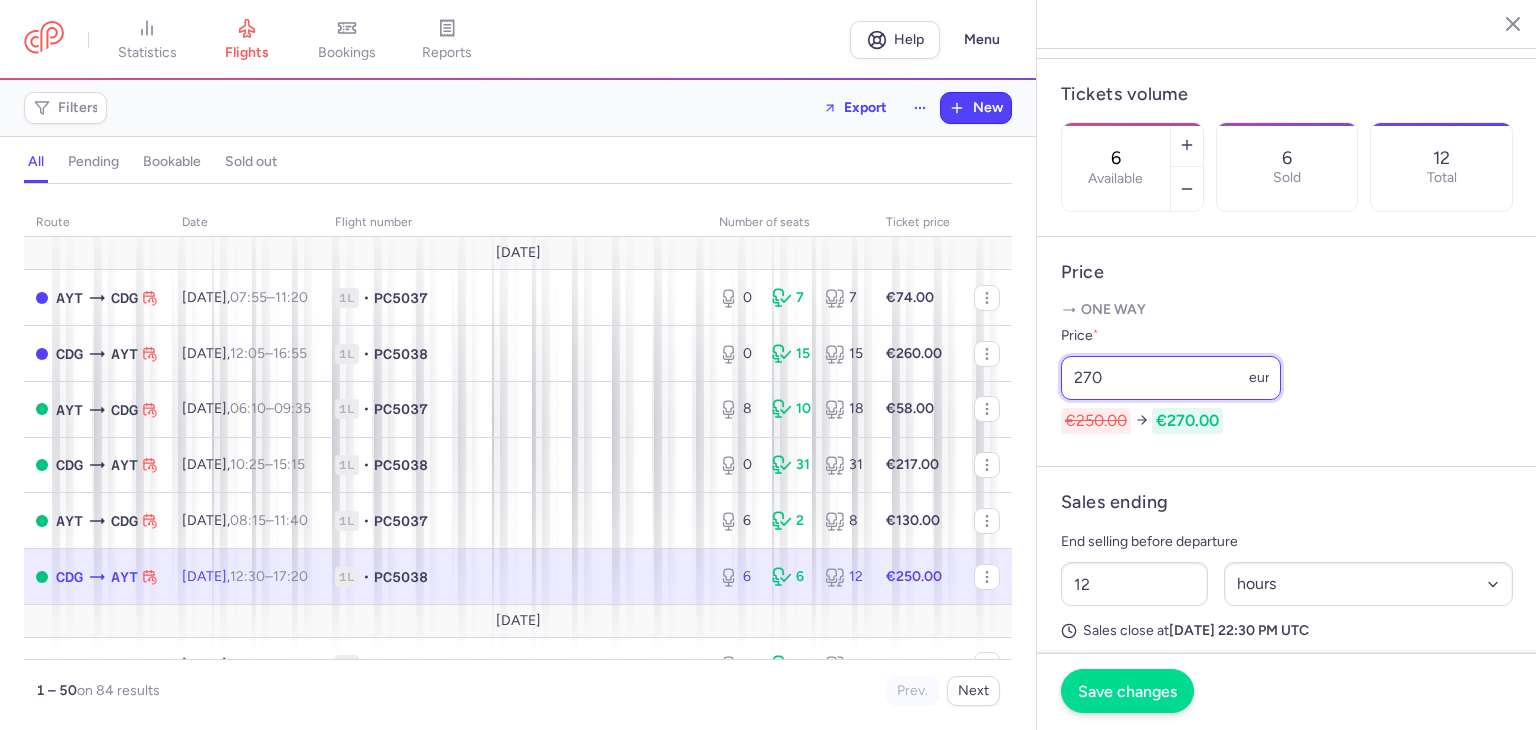 type on "270" 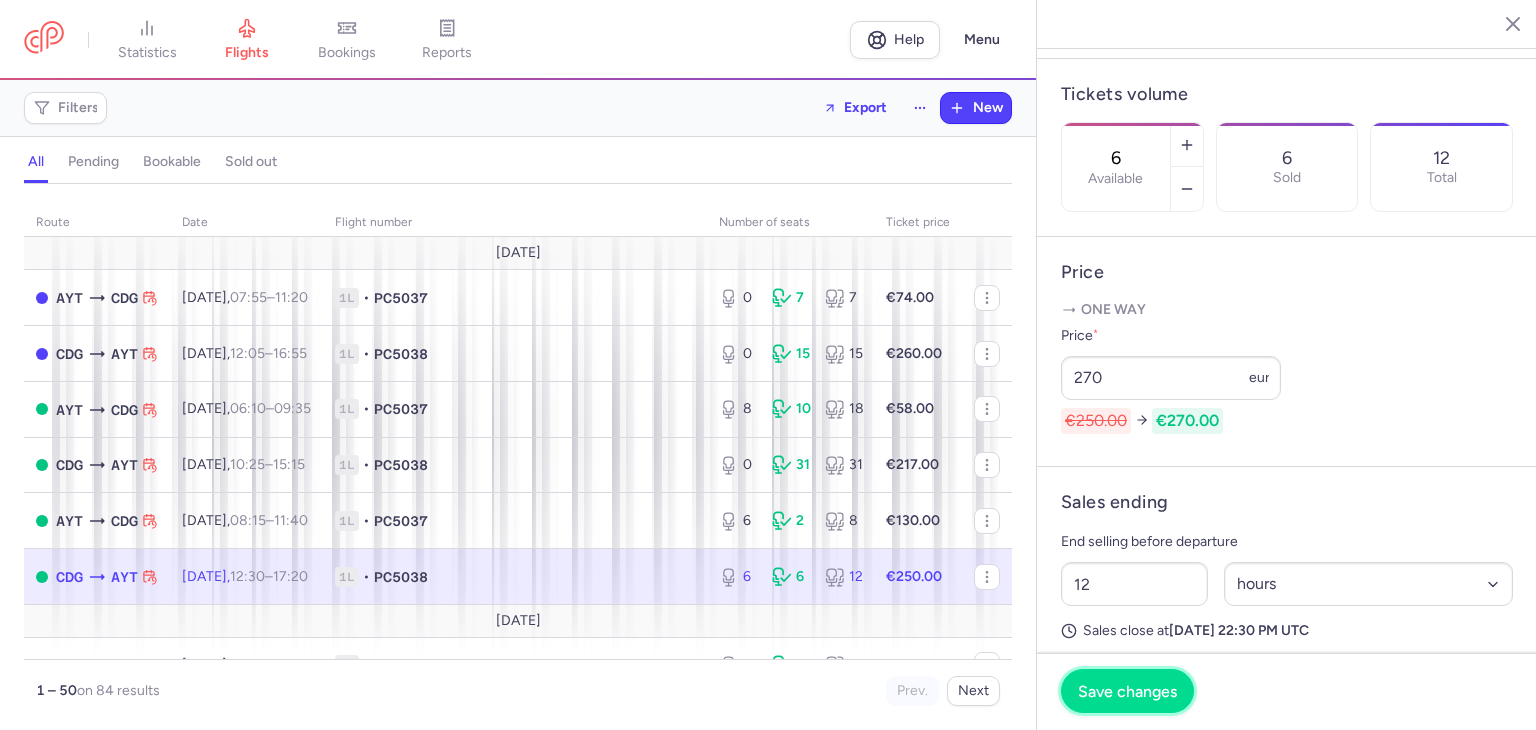 click on "Save changes" at bounding box center (1127, 691) 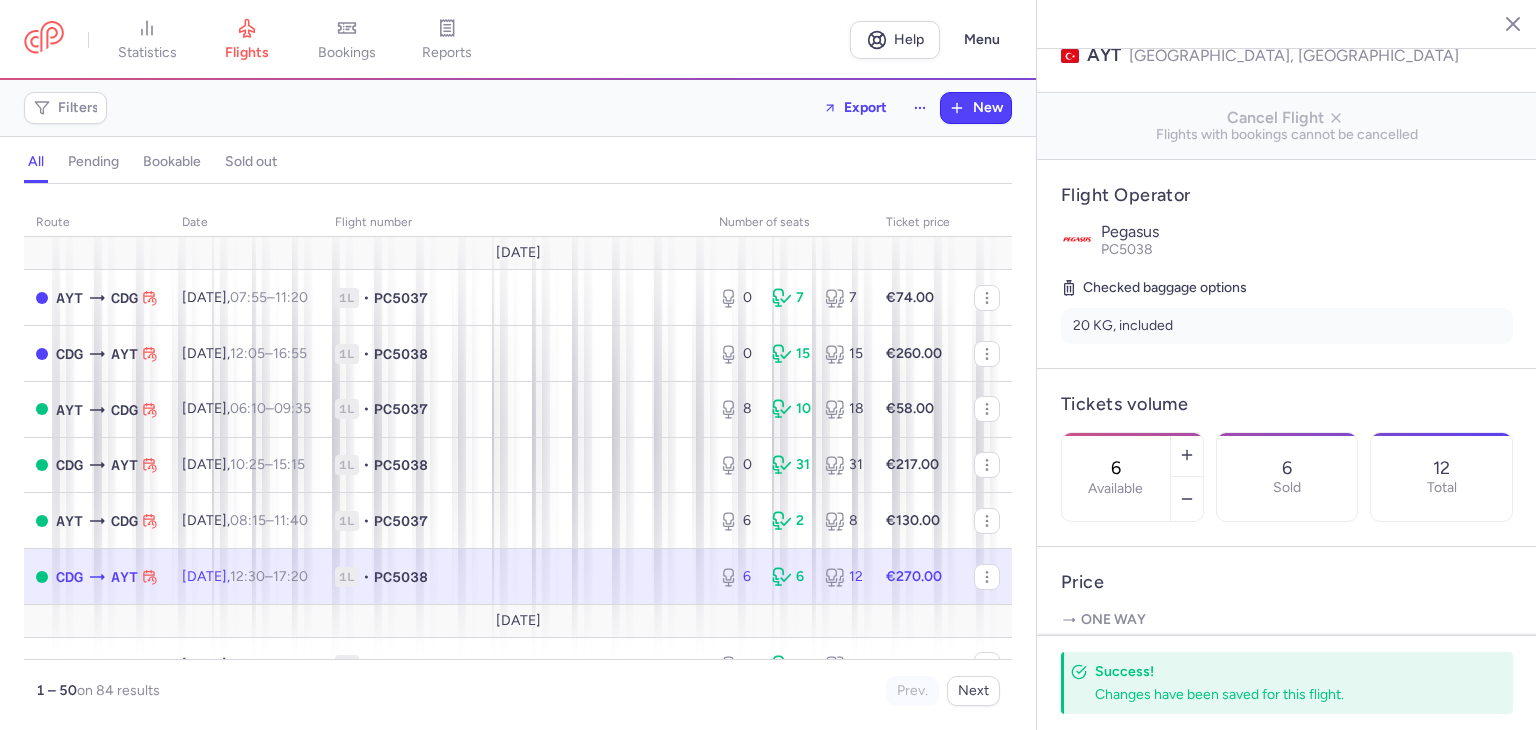 scroll, scrollTop: 285, scrollLeft: 0, axis: vertical 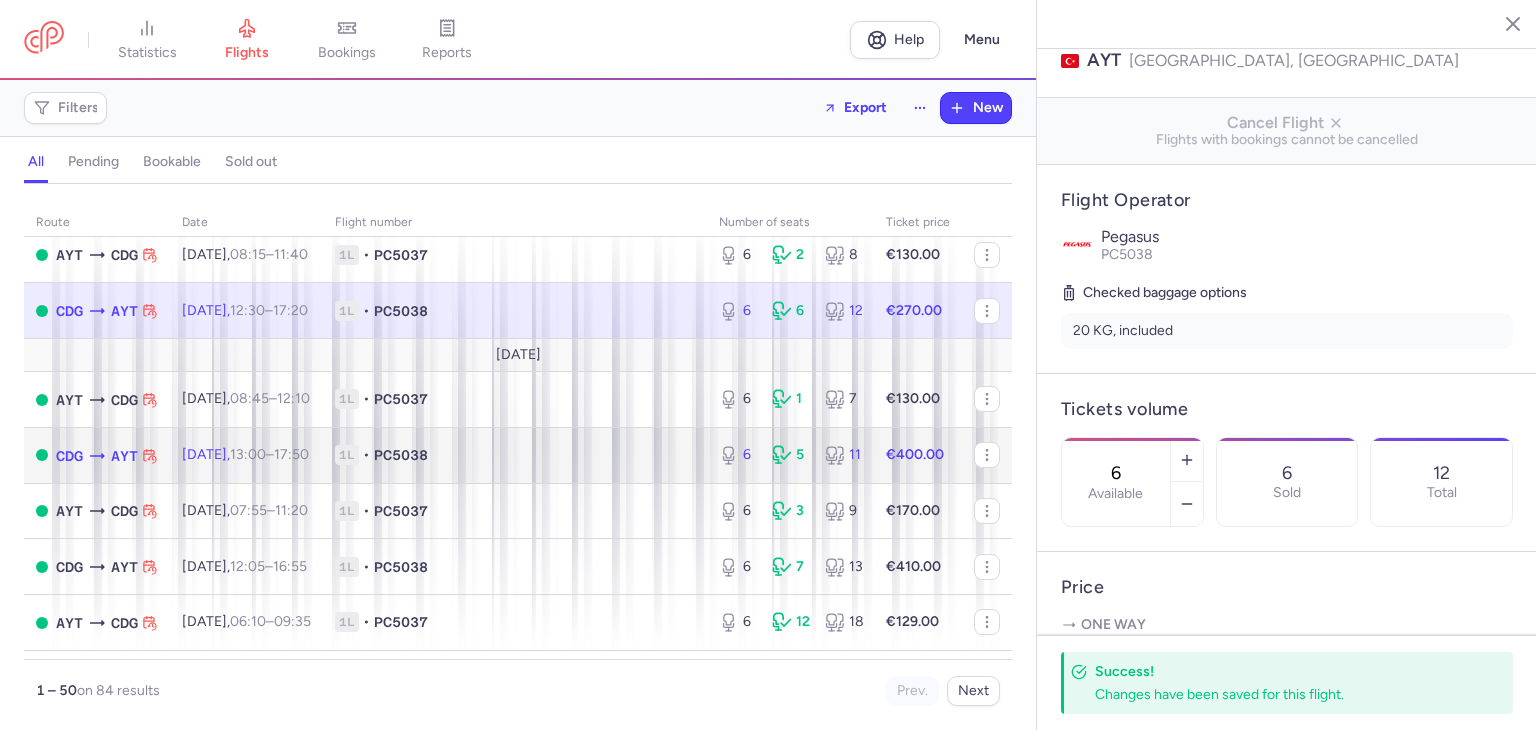 click on "1L • PC5038" at bounding box center (515, 455) 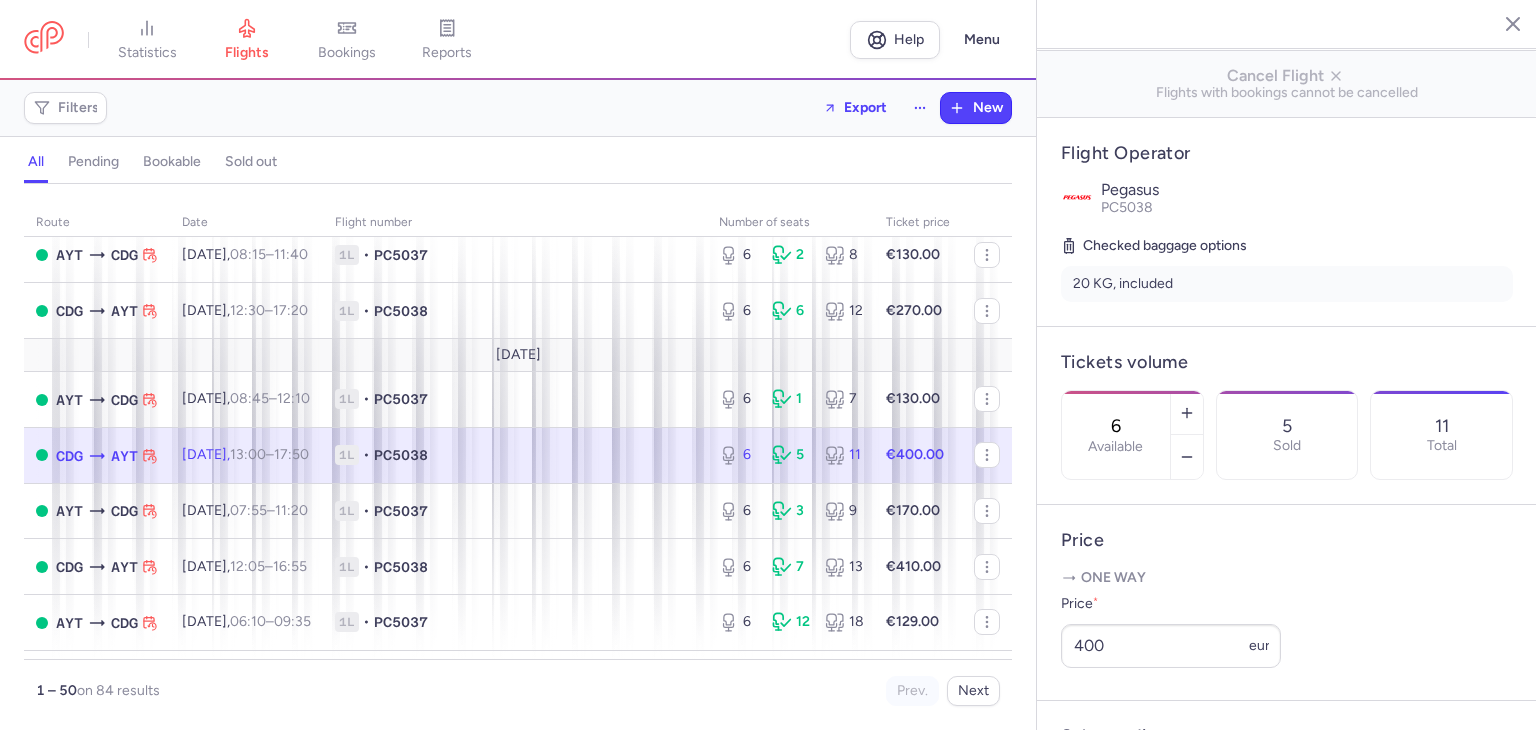scroll, scrollTop: 418, scrollLeft: 0, axis: vertical 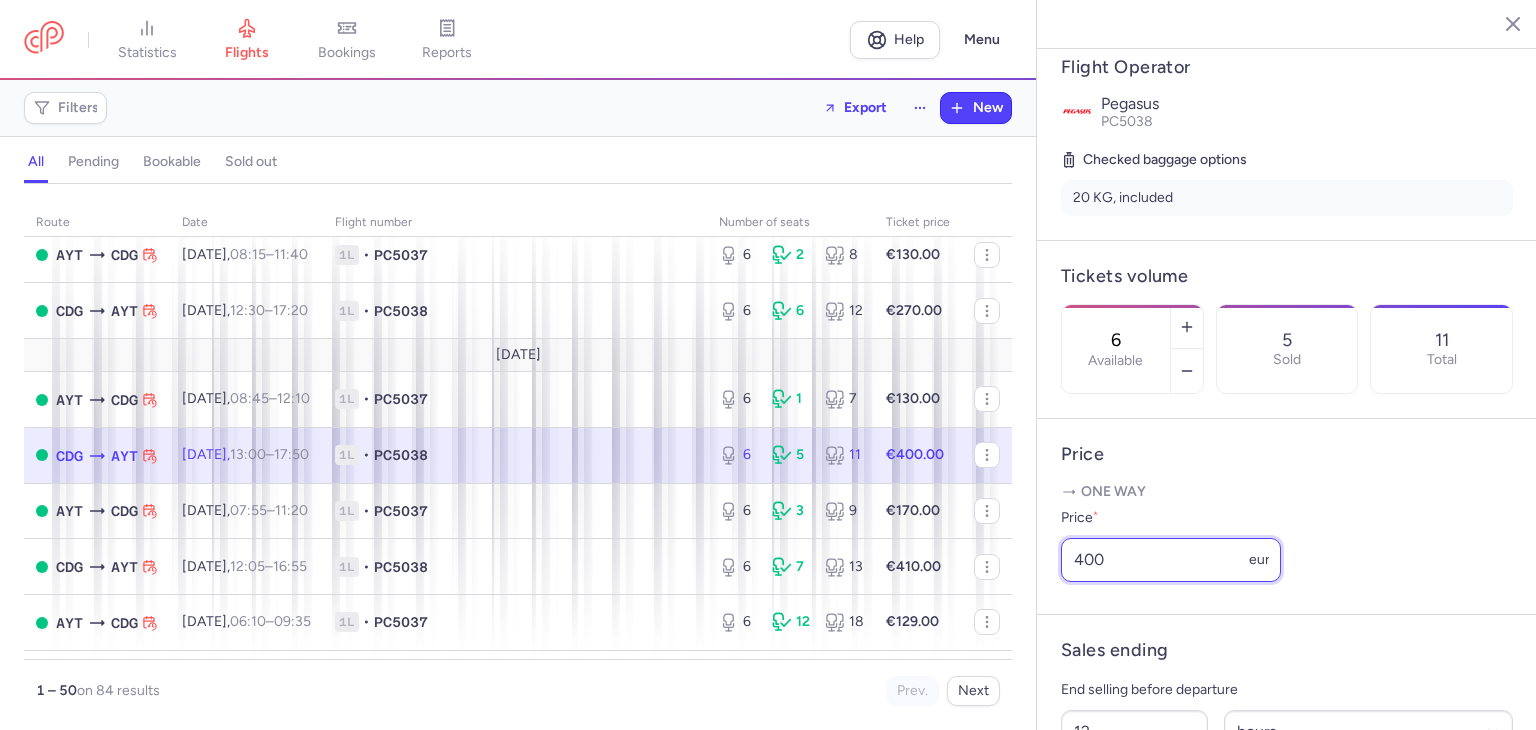 click on "400" at bounding box center (1171, 560) 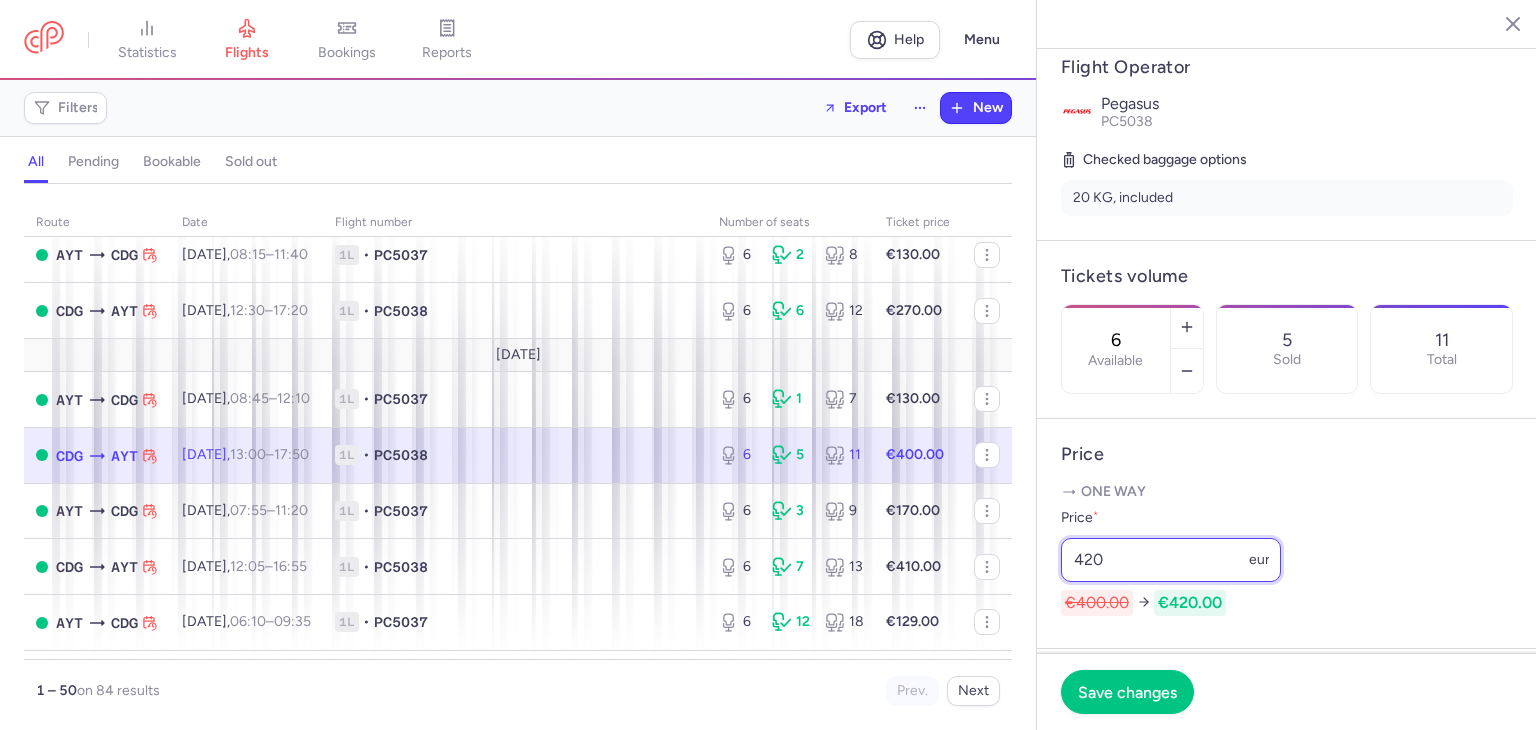 type on "420" 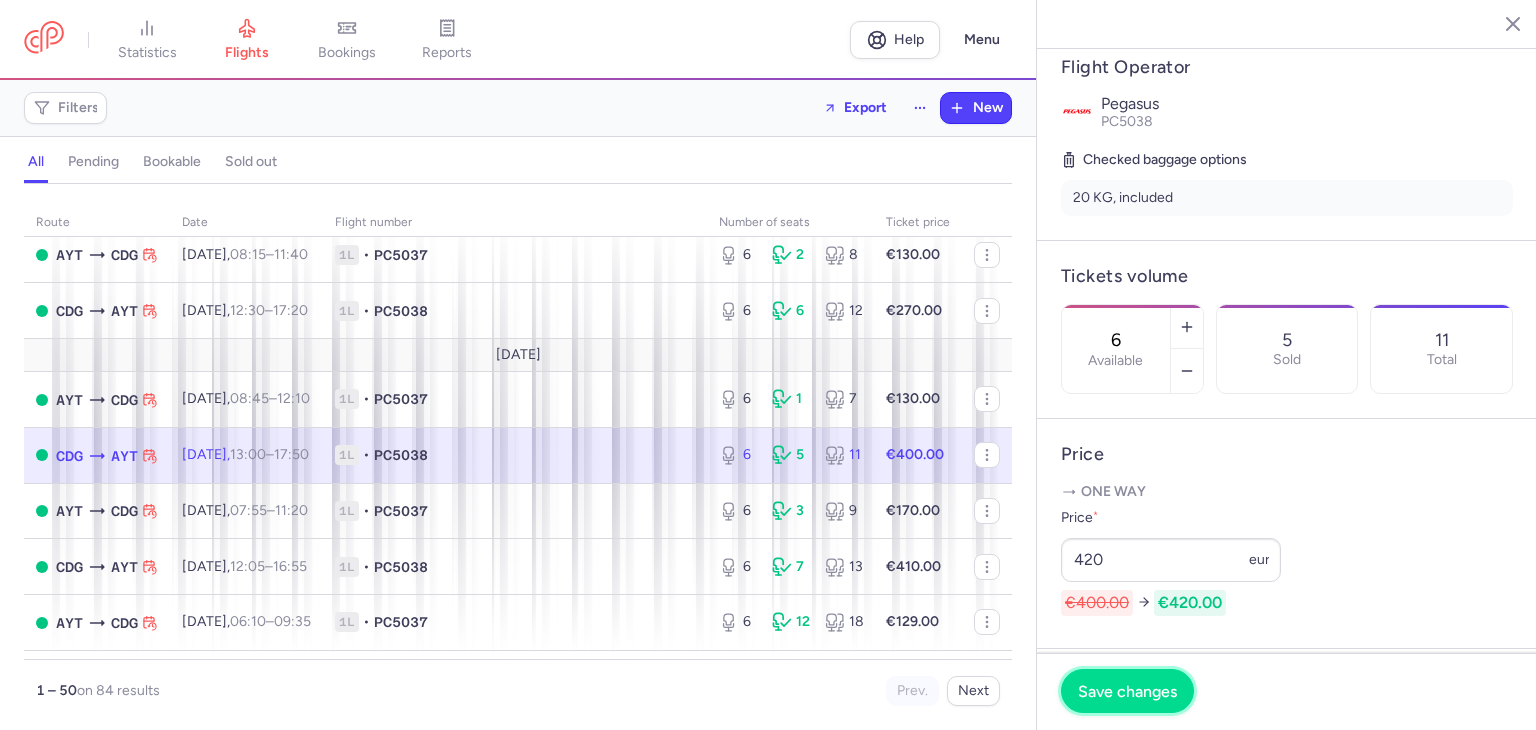 click on "Save changes" at bounding box center (1127, 691) 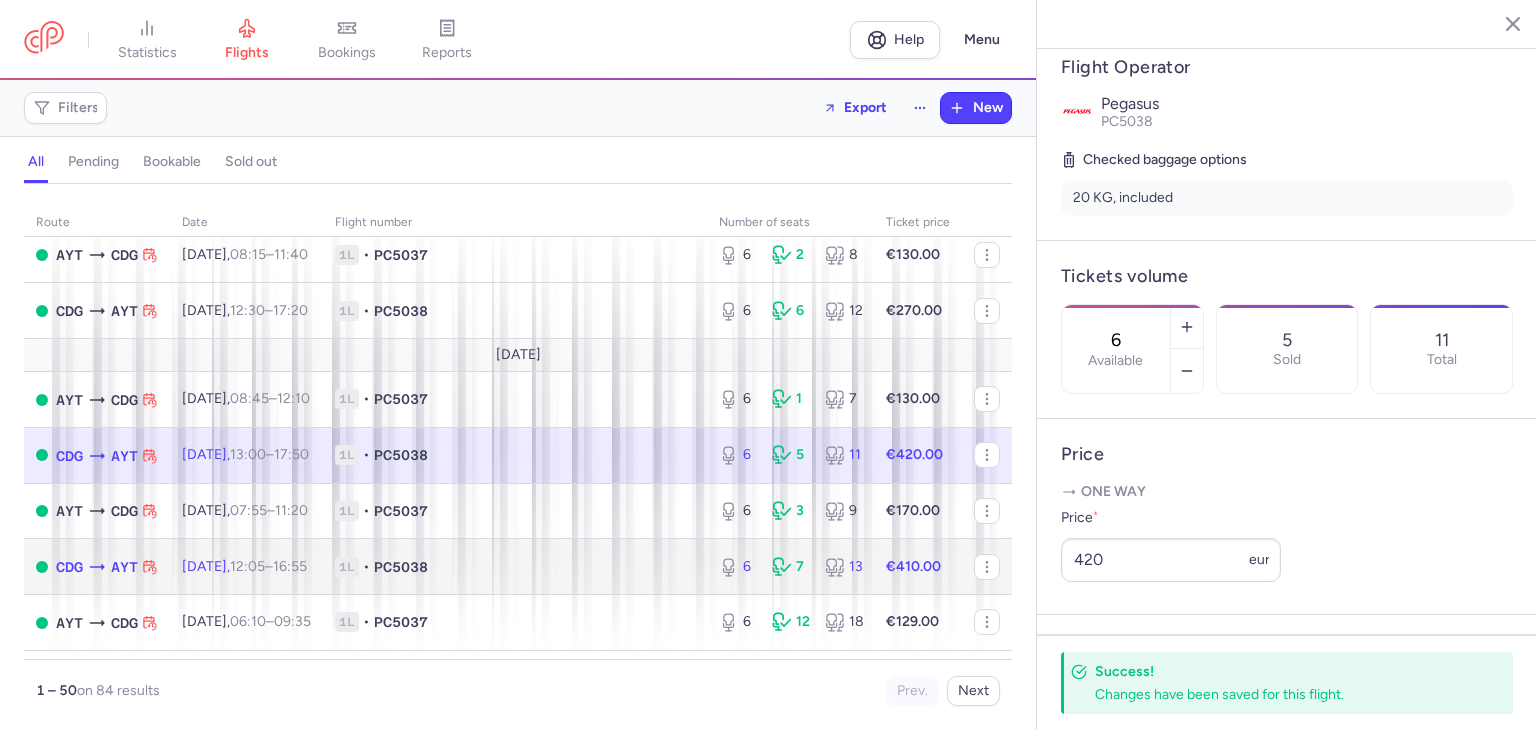 click on "PC5038" at bounding box center (401, 567) 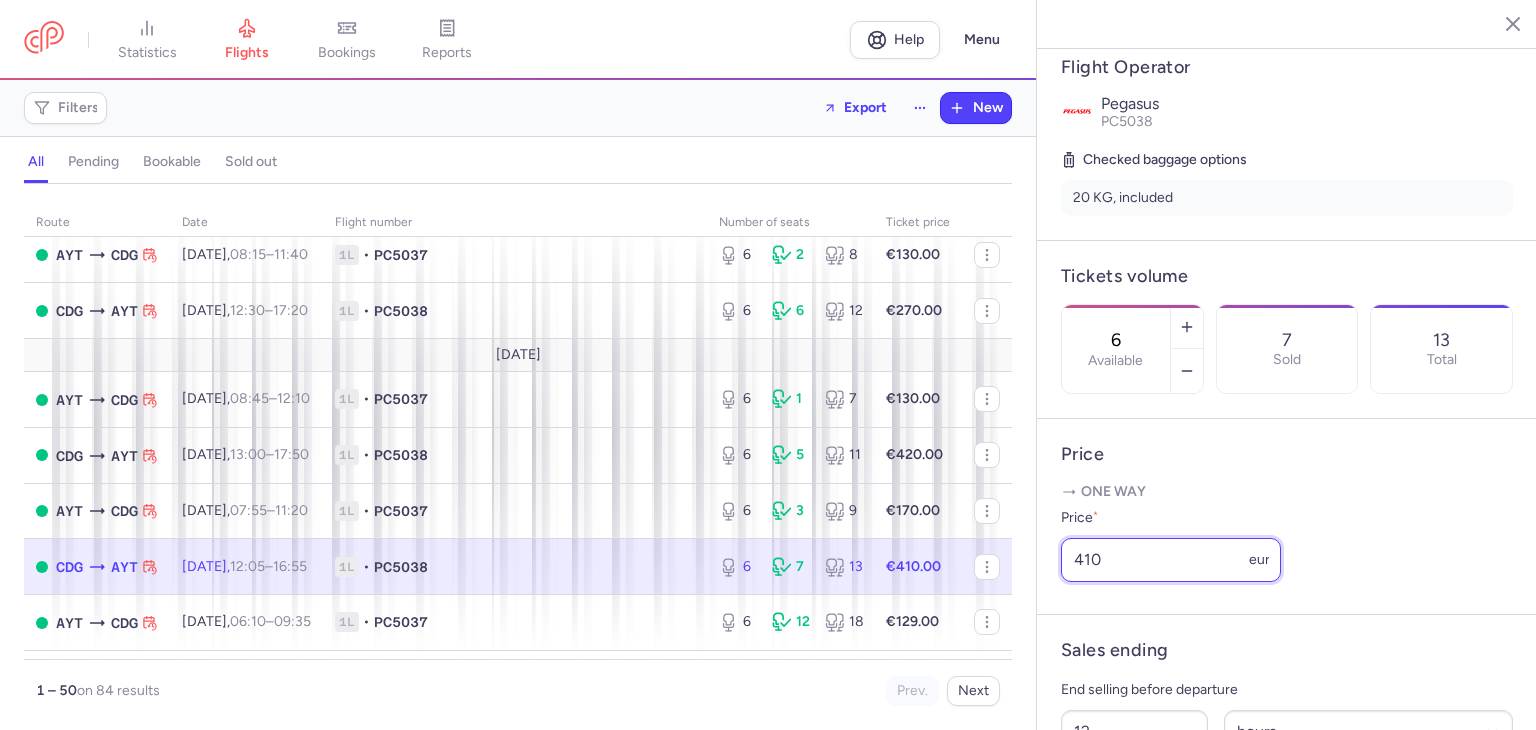 drag, startPoint x: 1128, startPoint y: 592, endPoint x: 1033, endPoint y: 578, distance: 96.02604 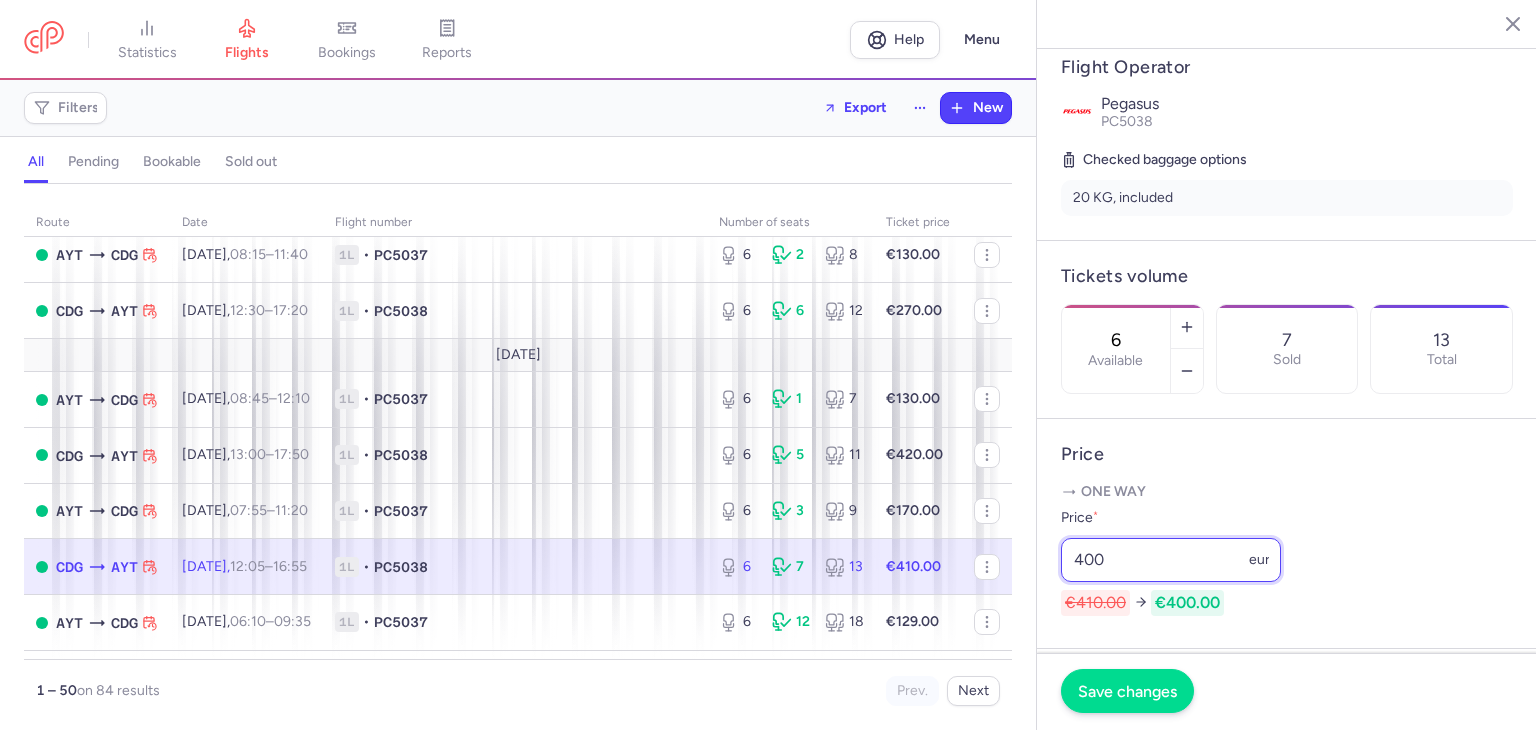 type on "400" 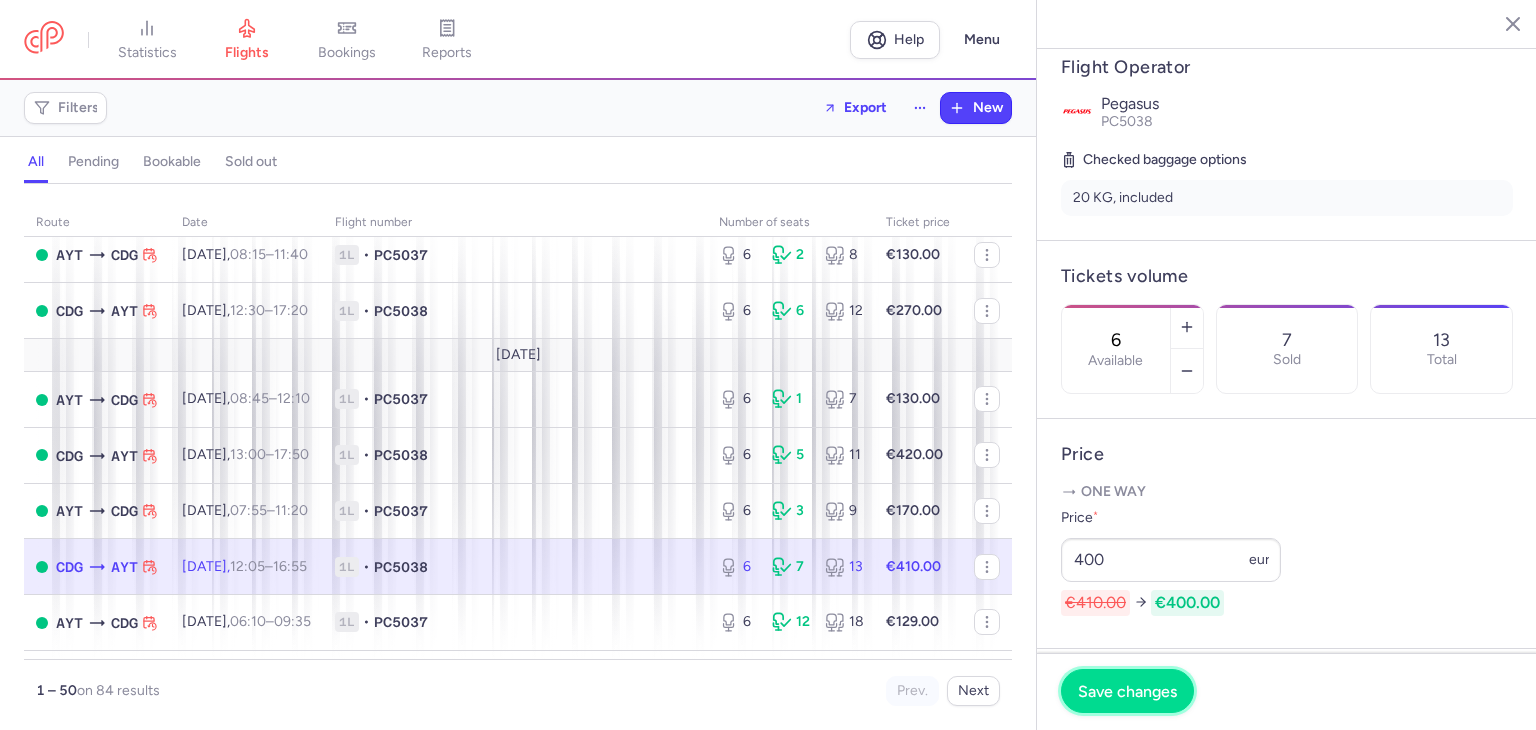 click on "Save changes" at bounding box center (1127, 691) 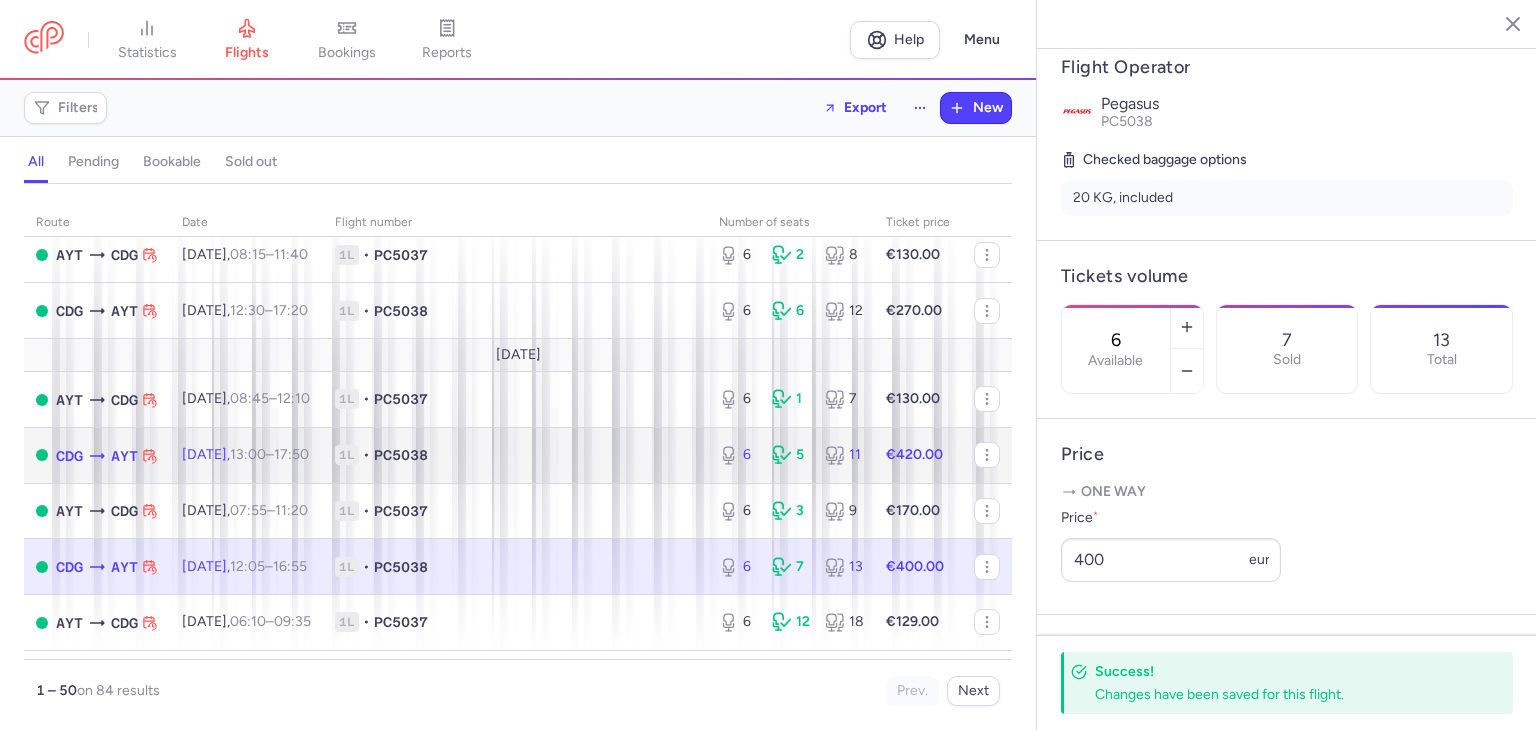 click on "AYT" at bounding box center (124, 456) 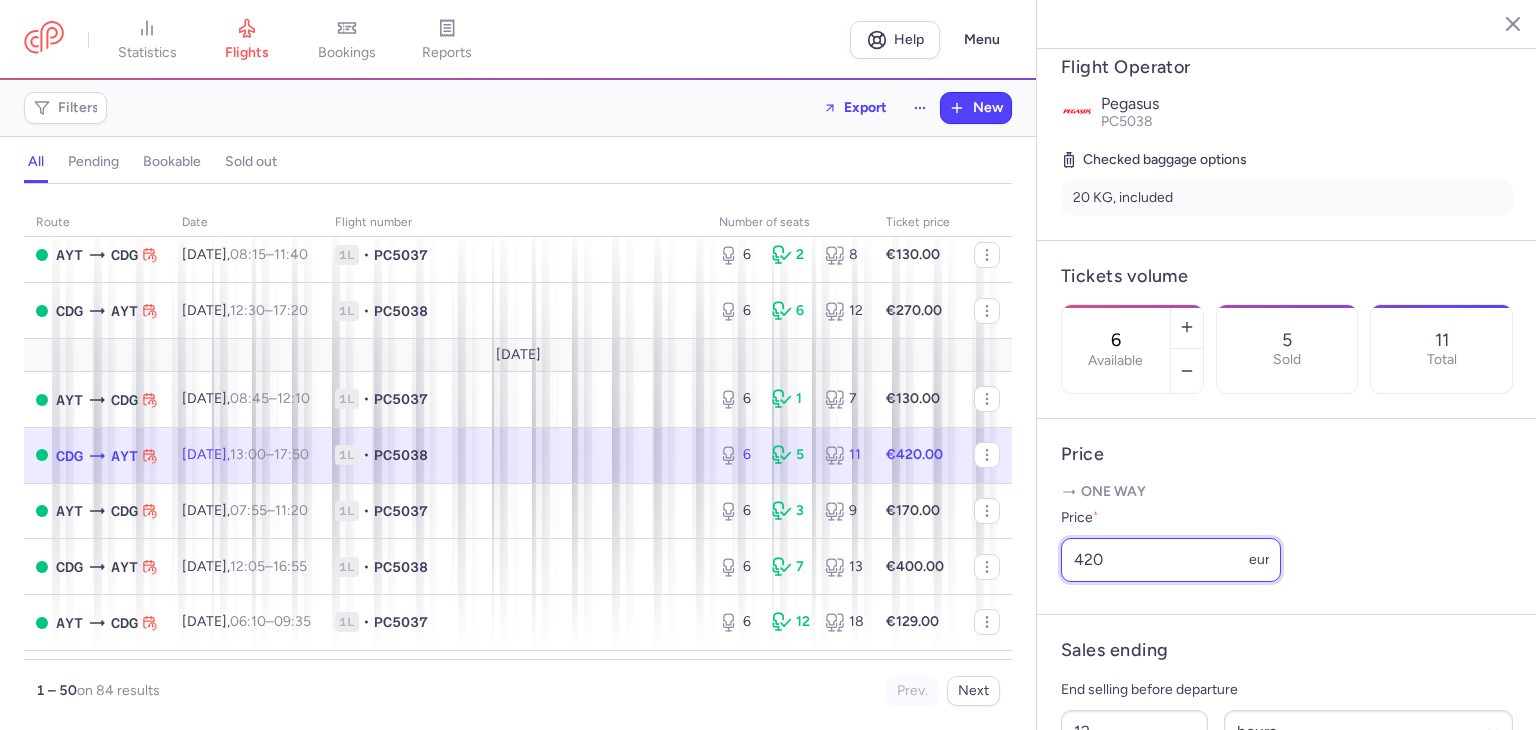 drag, startPoint x: 1132, startPoint y: 574, endPoint x: 1039, endPoint y: 577, distance: 93.04838 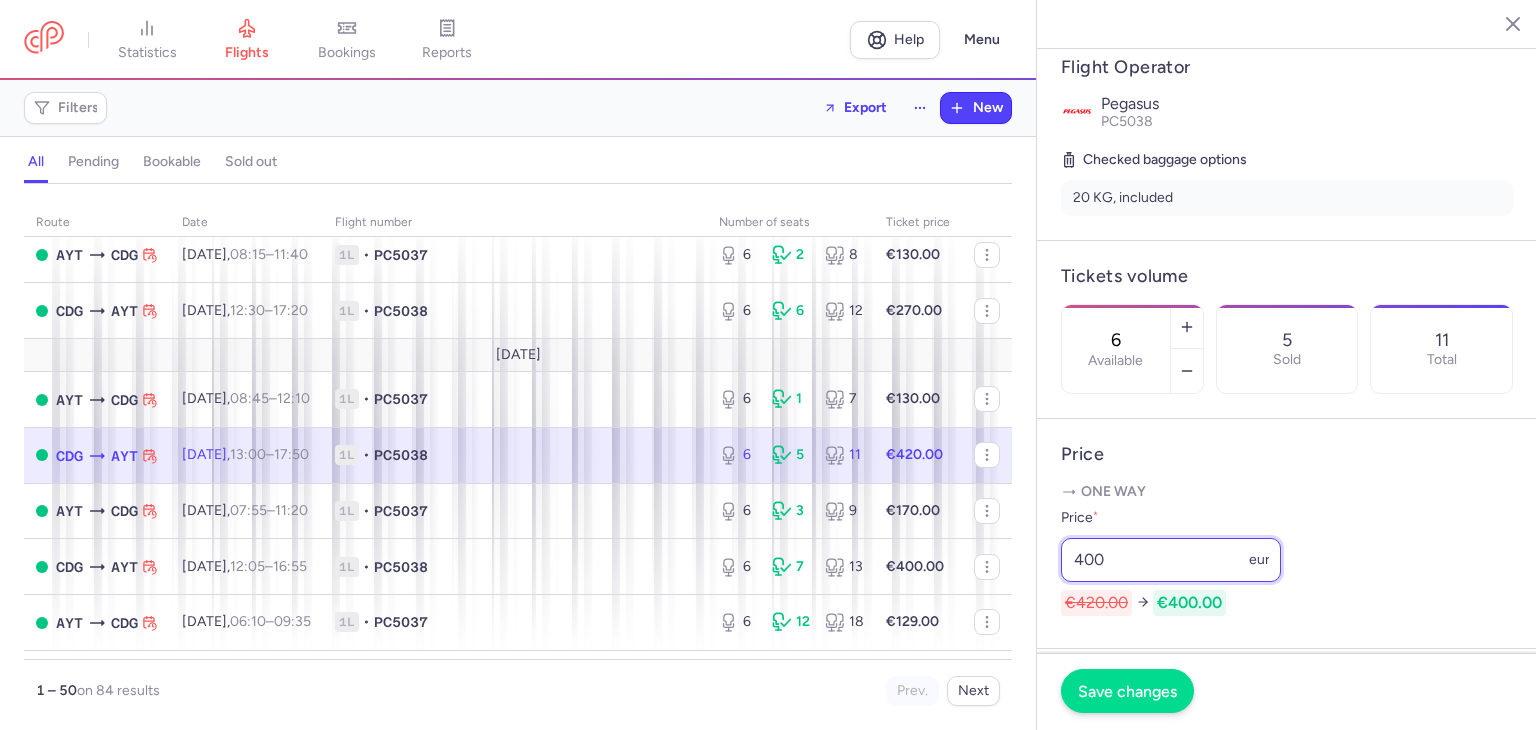 type on "400" 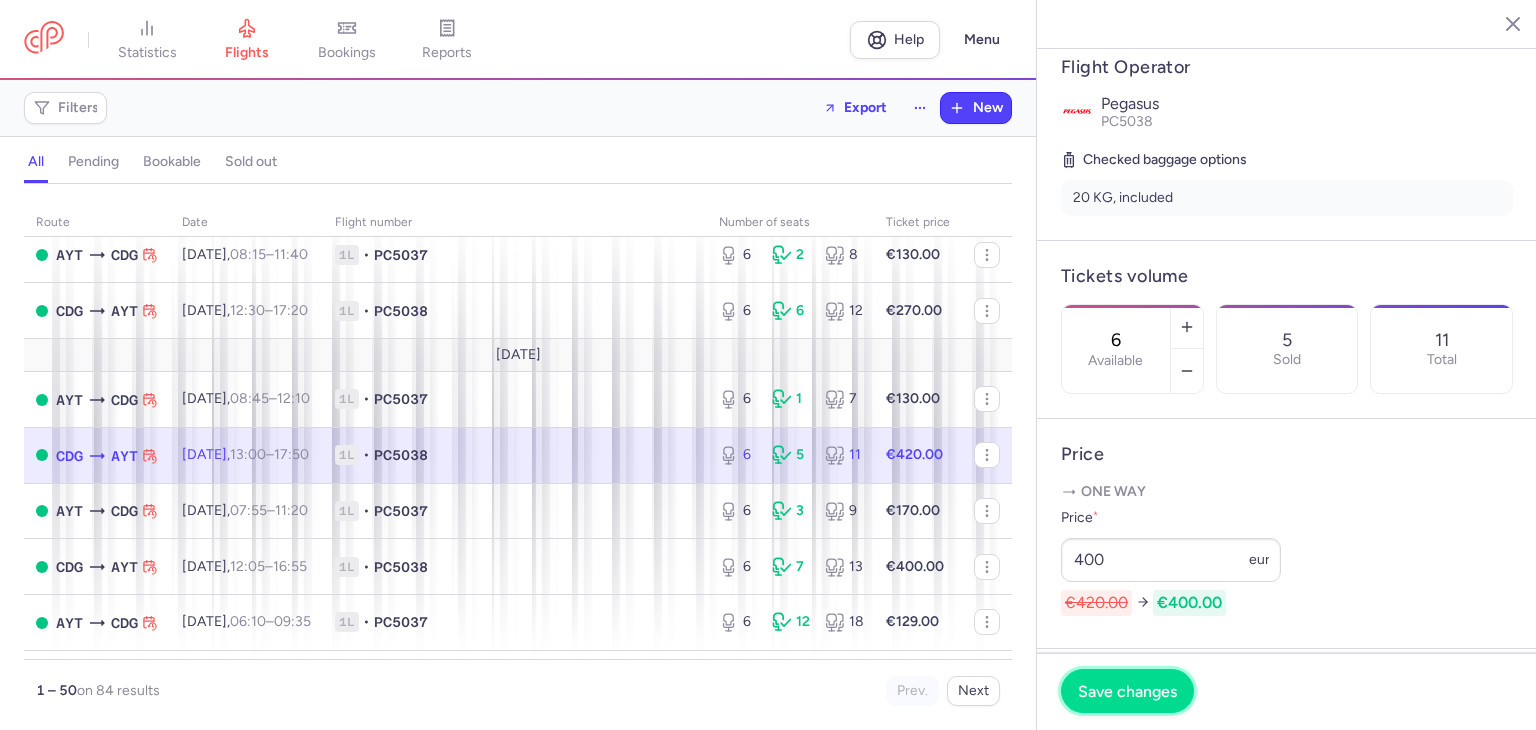 click on "Save changes" at bounding box center [1127, 691] 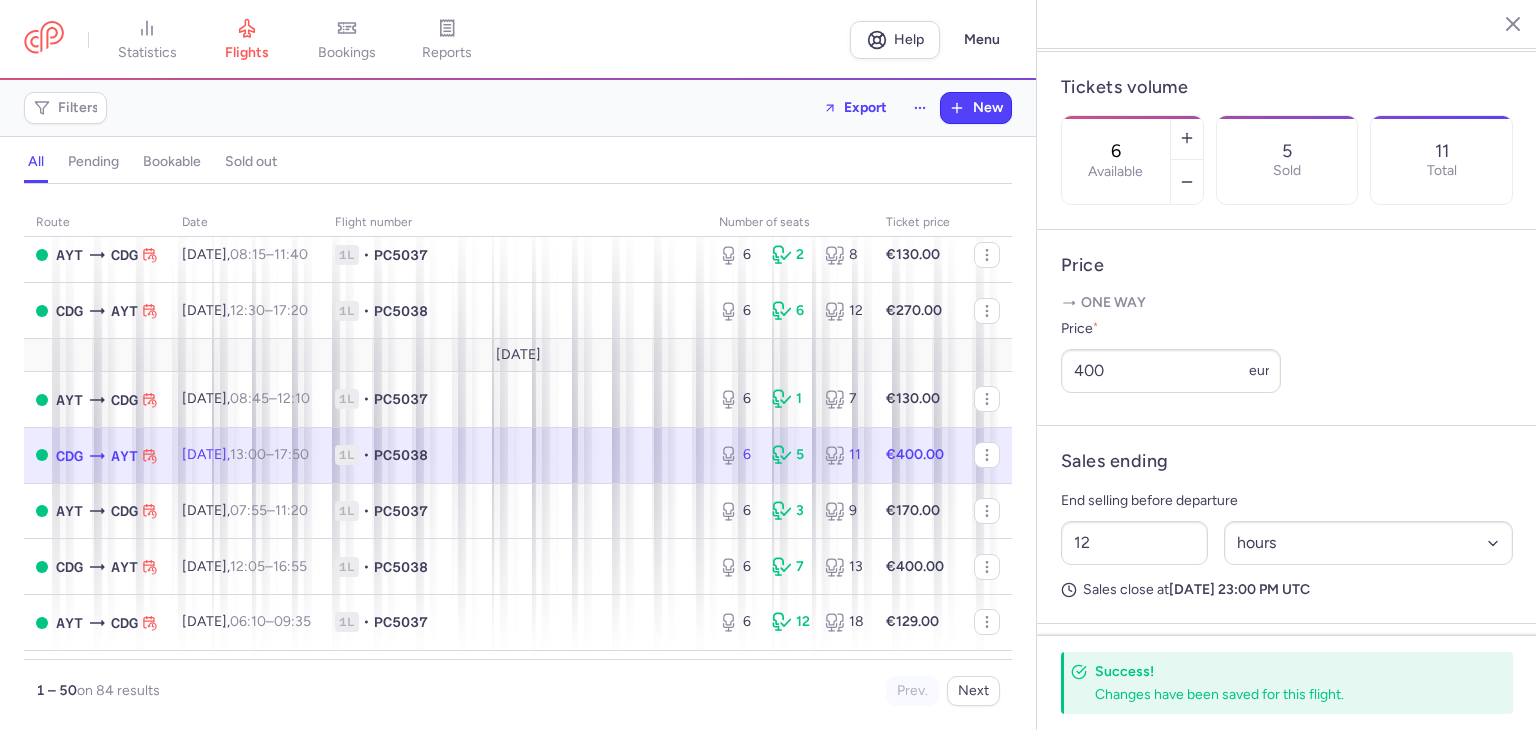 scroll, scrollTop: 340, scrollLeft: 0, axis: vertical 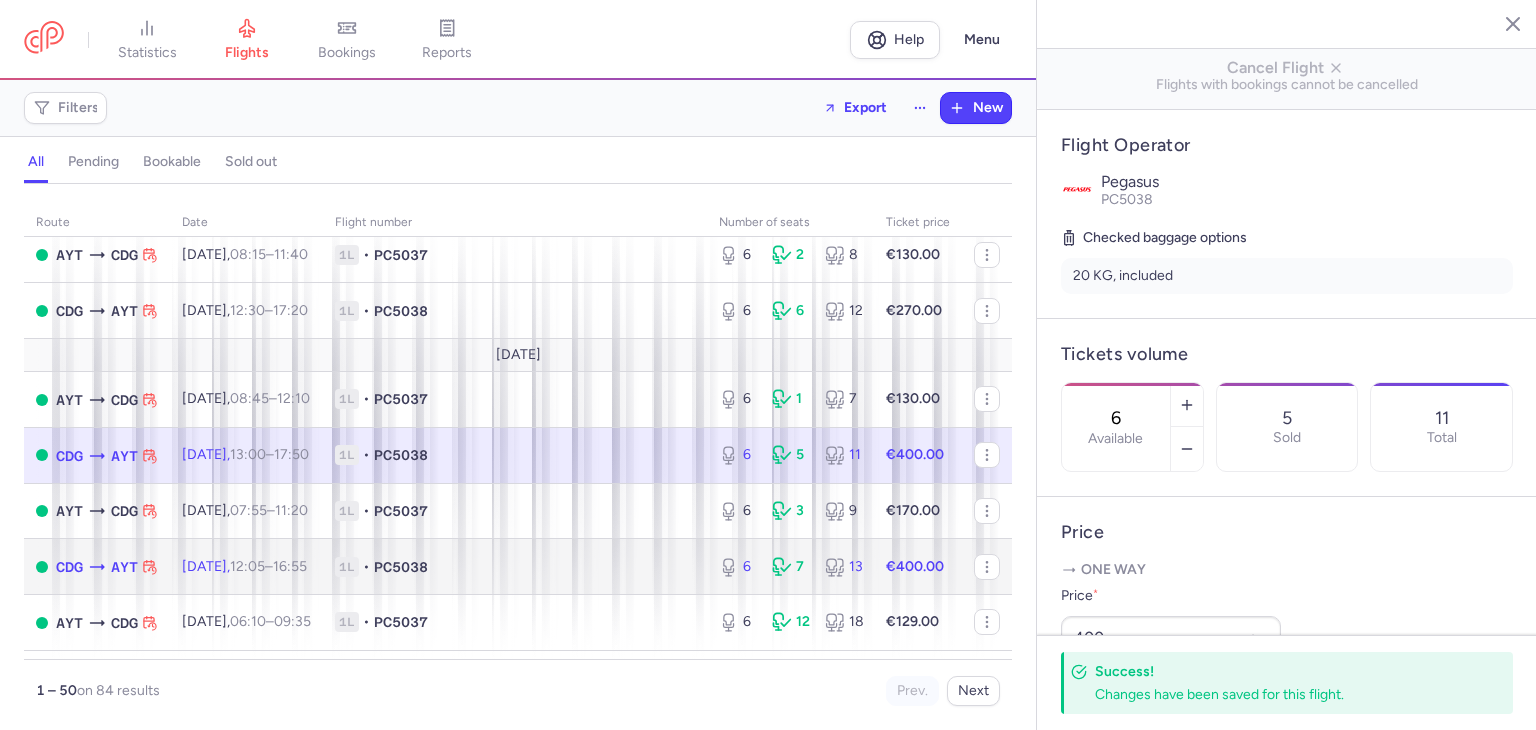click on "1L • PC5038" at bounding box center [515, 567] 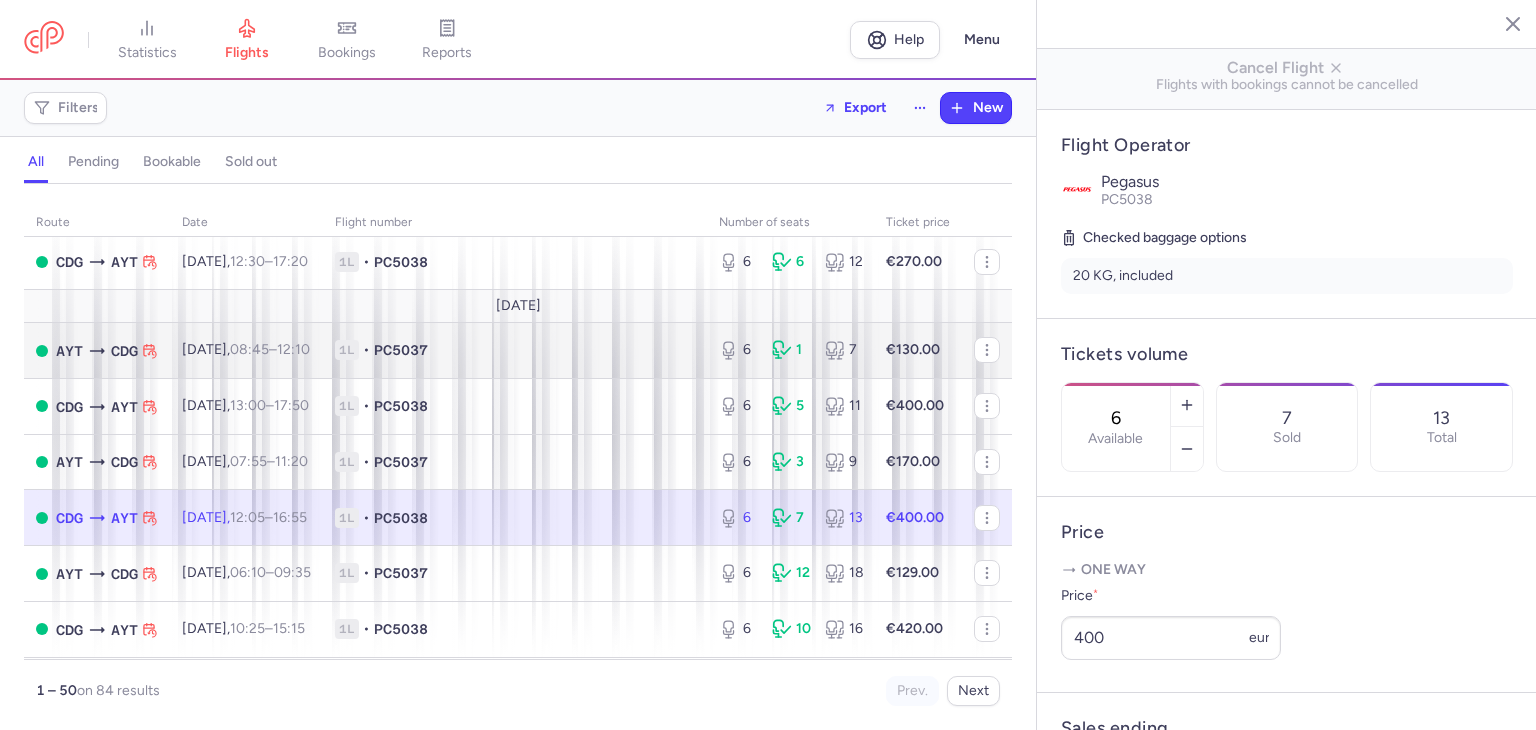 scroll, scrollTop: 466, scrollLeft: 0, axis: vertical 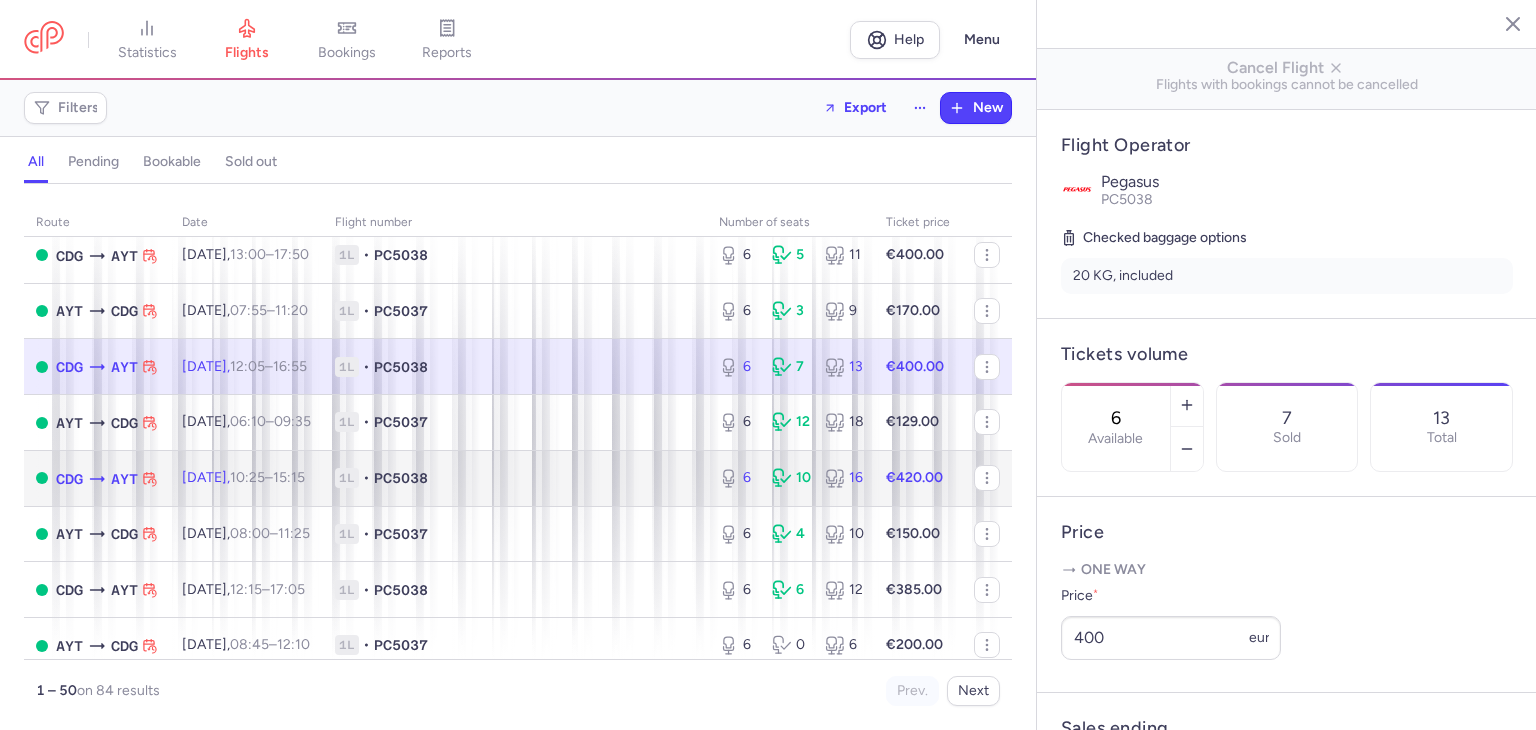 click on "1L • PC5038" at bounding box center [515, 478] 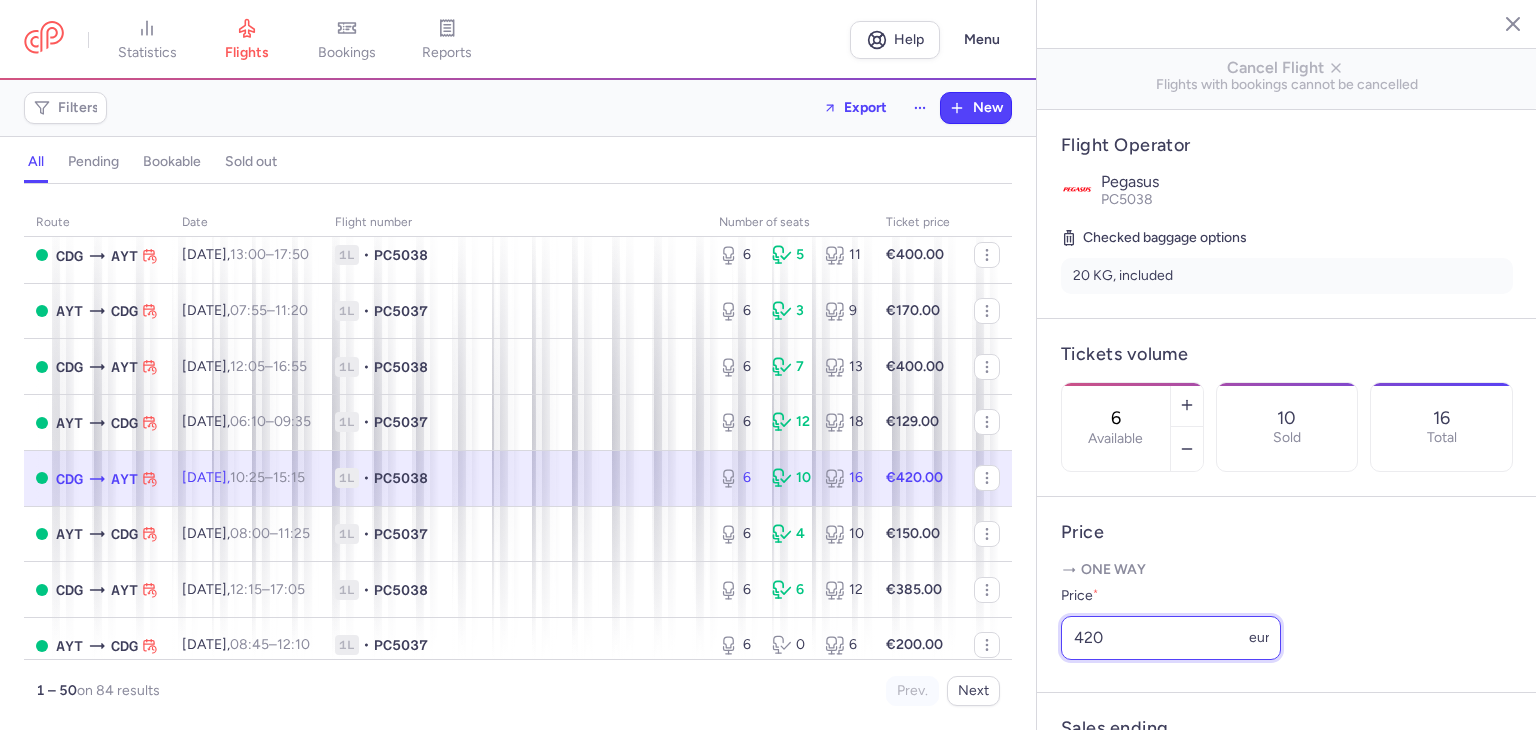 drag, startPoint x: 1144, startPoint y: 657, endPoint x: 1034, endPoint y: 657, distance: 110 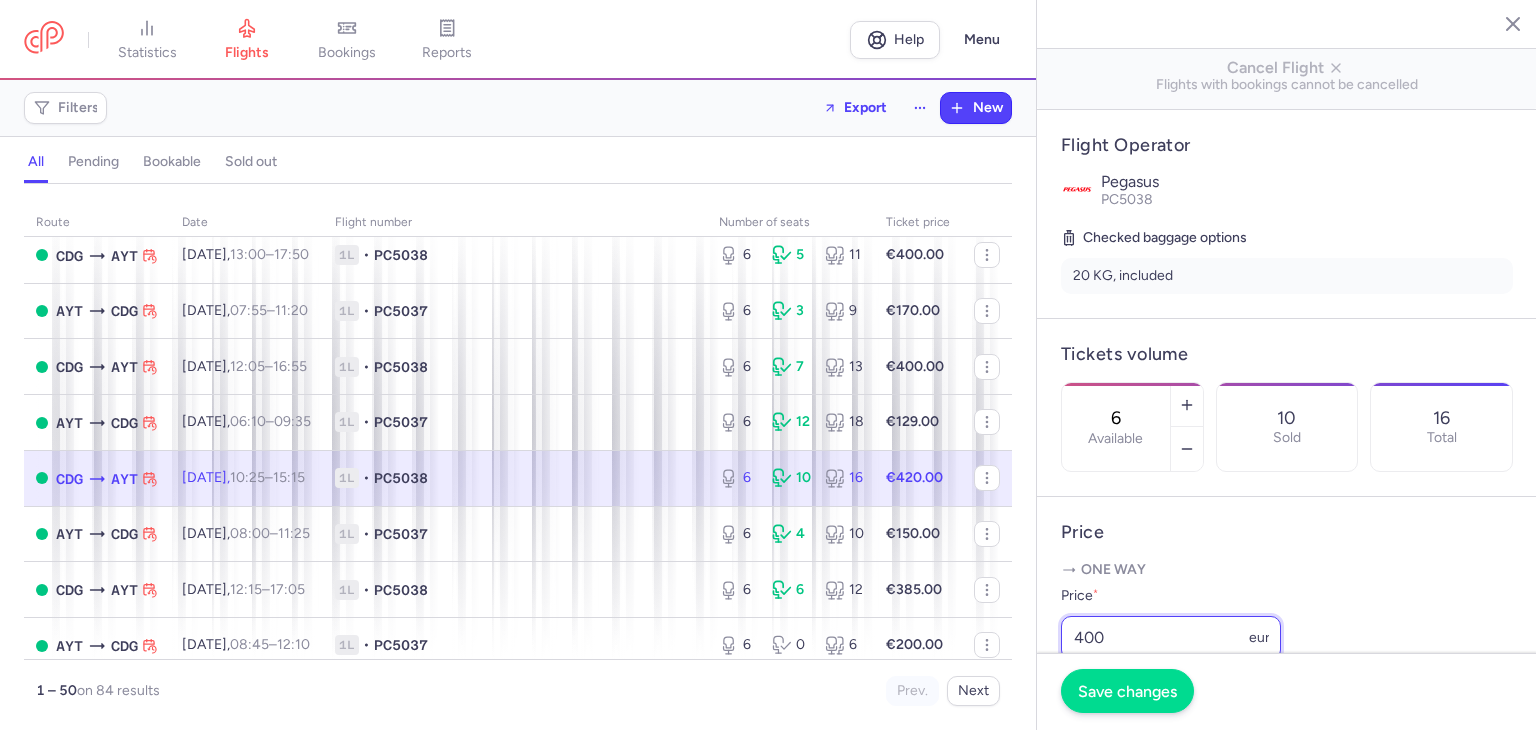 type on "400" 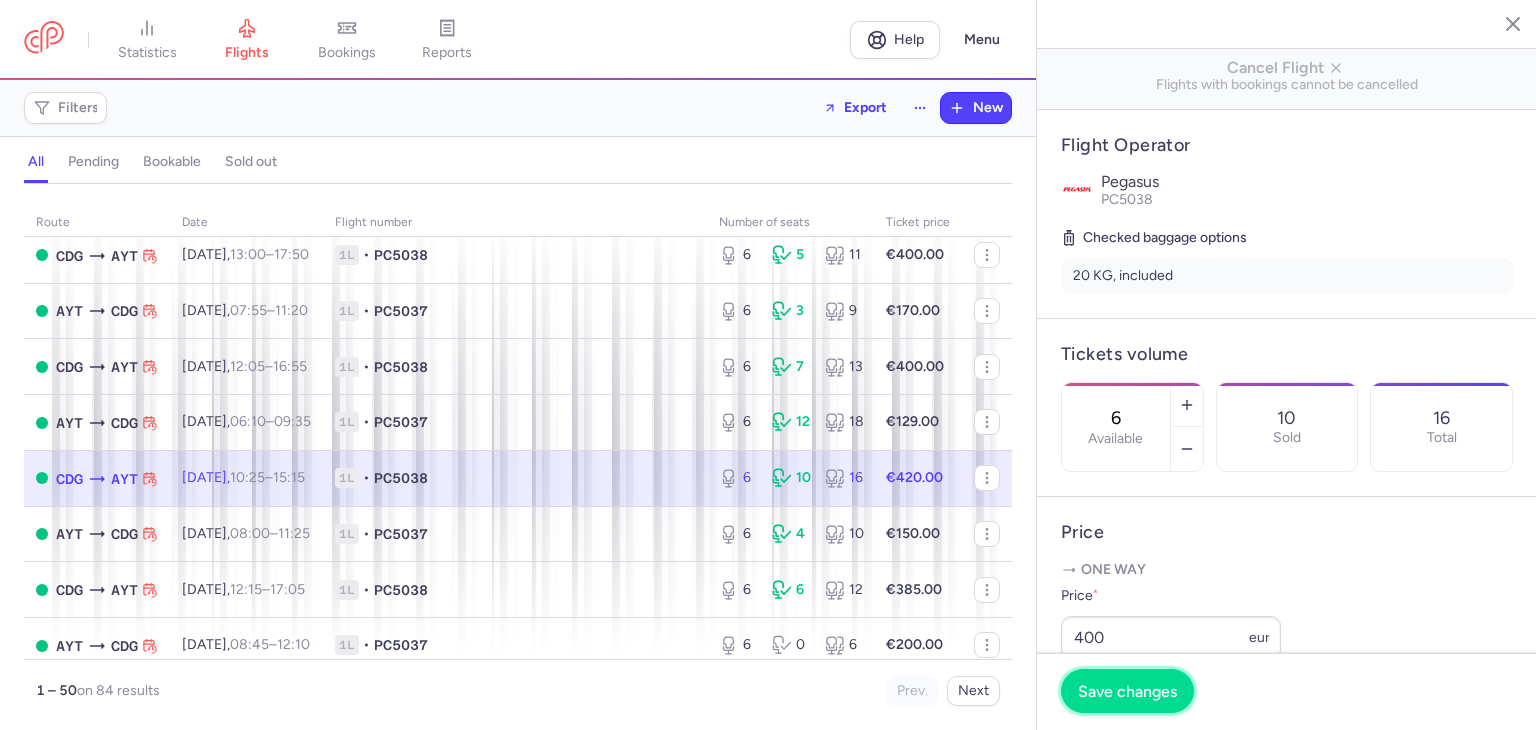 click on "Save changes" at bounding box center [1127, 691] 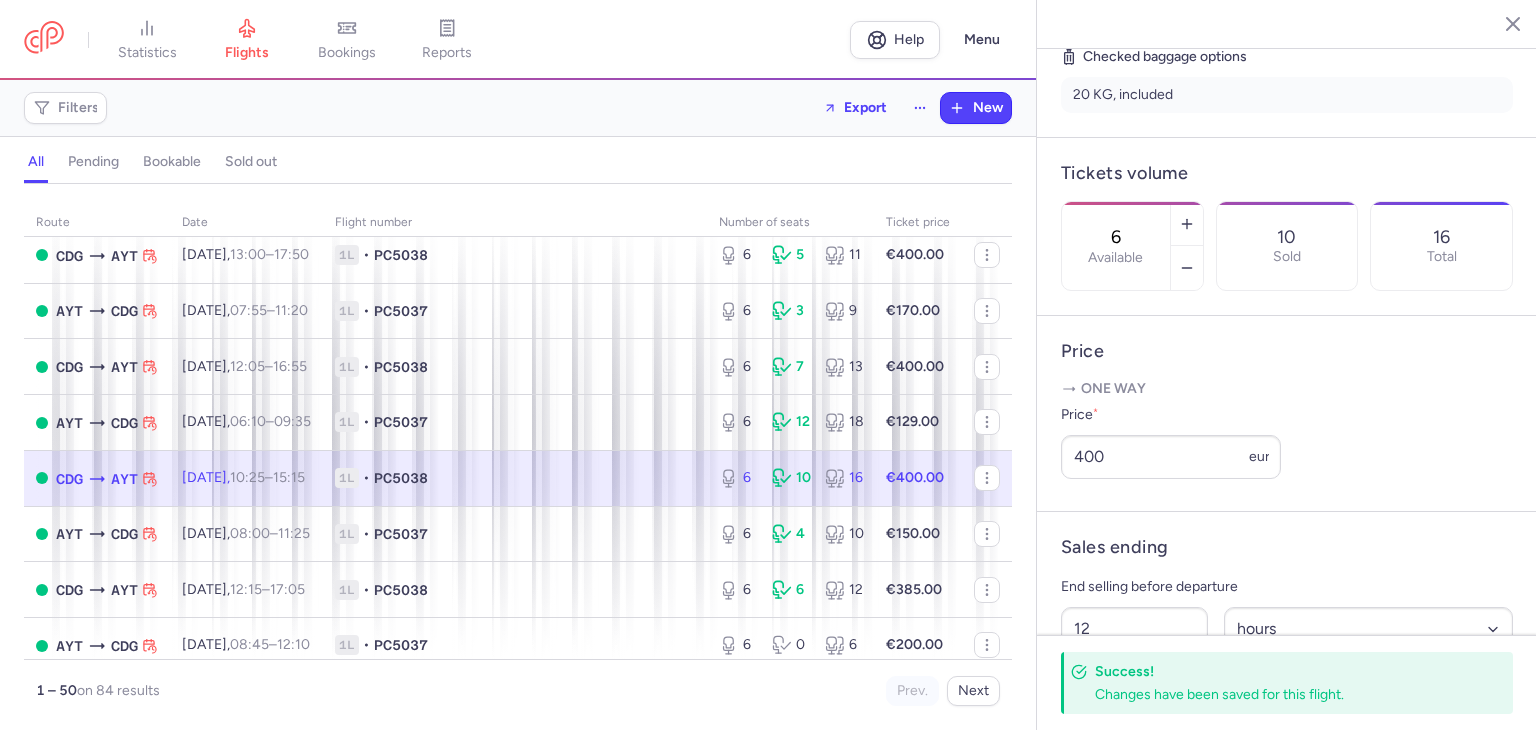 scroll, scrollTop: 540, scrollLeft: 0, axis: vertical 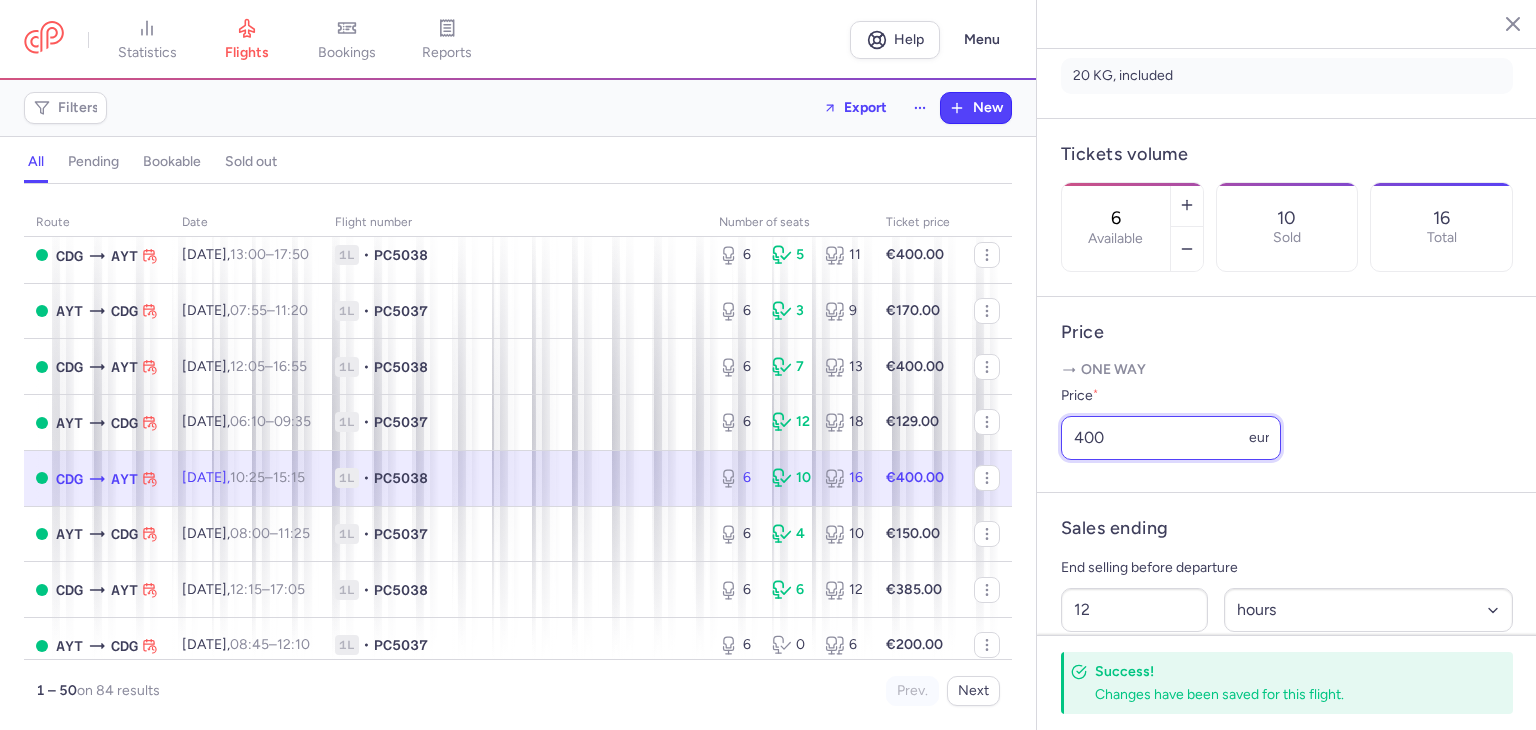 drag, startPoint x: 1118, startPoint y: 454, endPoint x: 1042, endPoint y: 452, distance: 76.02631 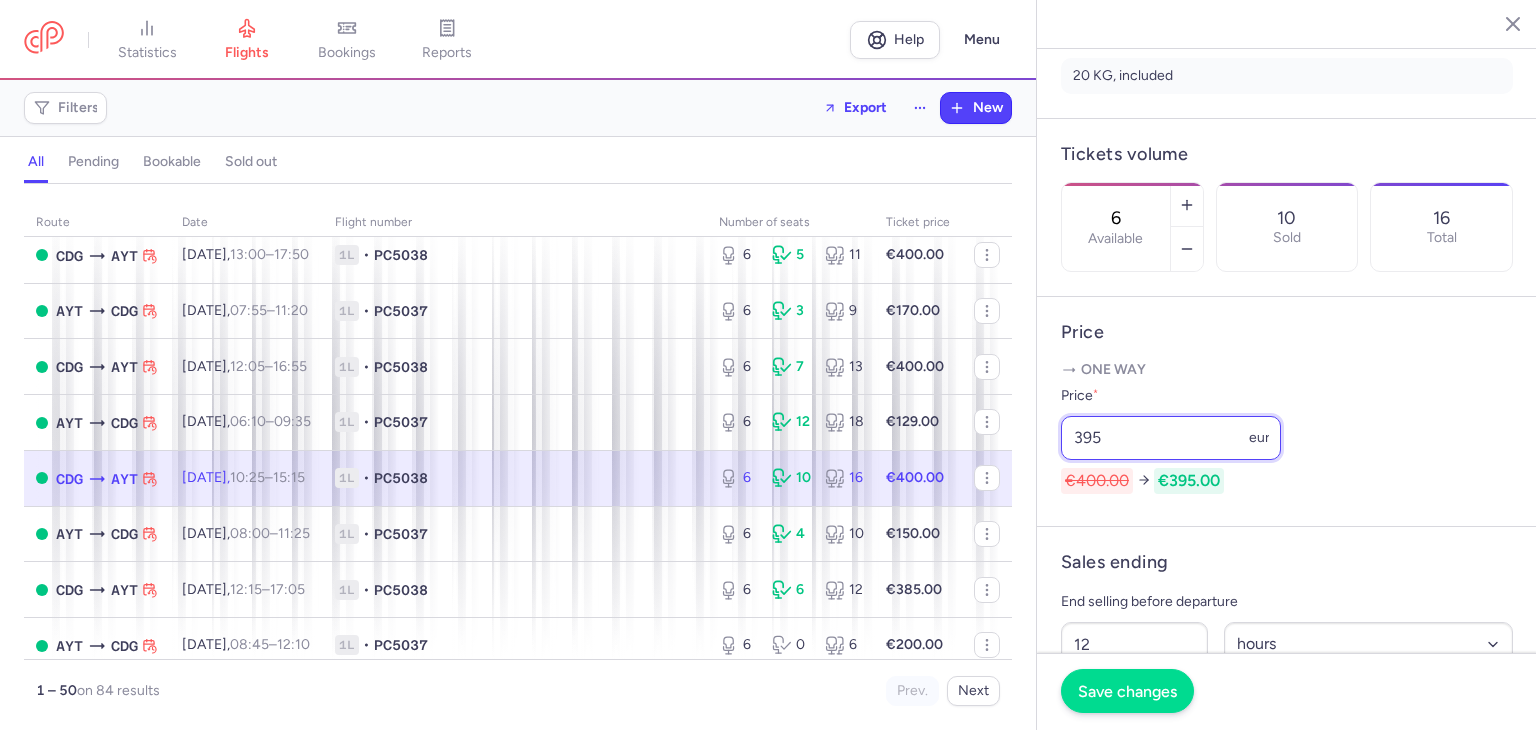 type on "395" 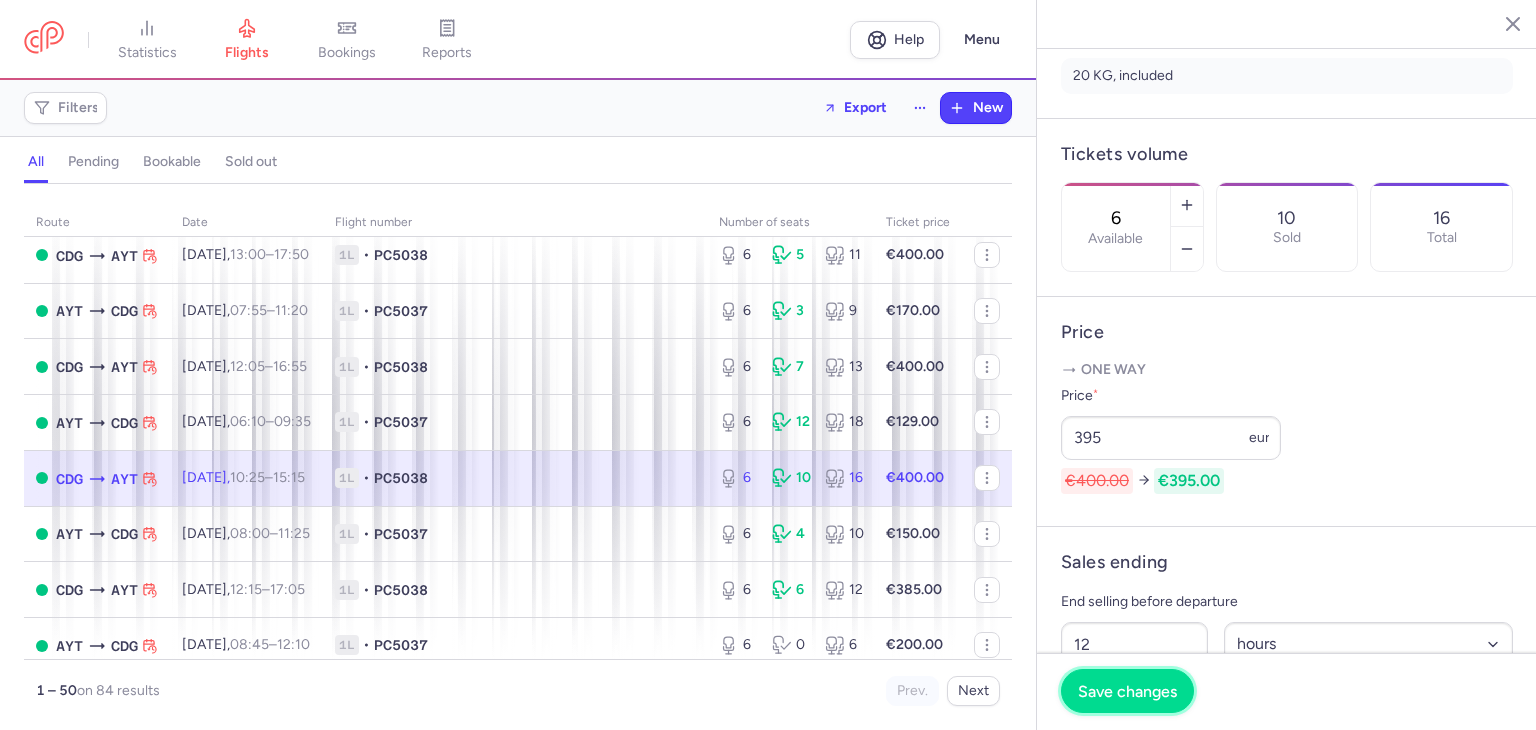 click on "Save changes" at bounding box center [1127, 691] 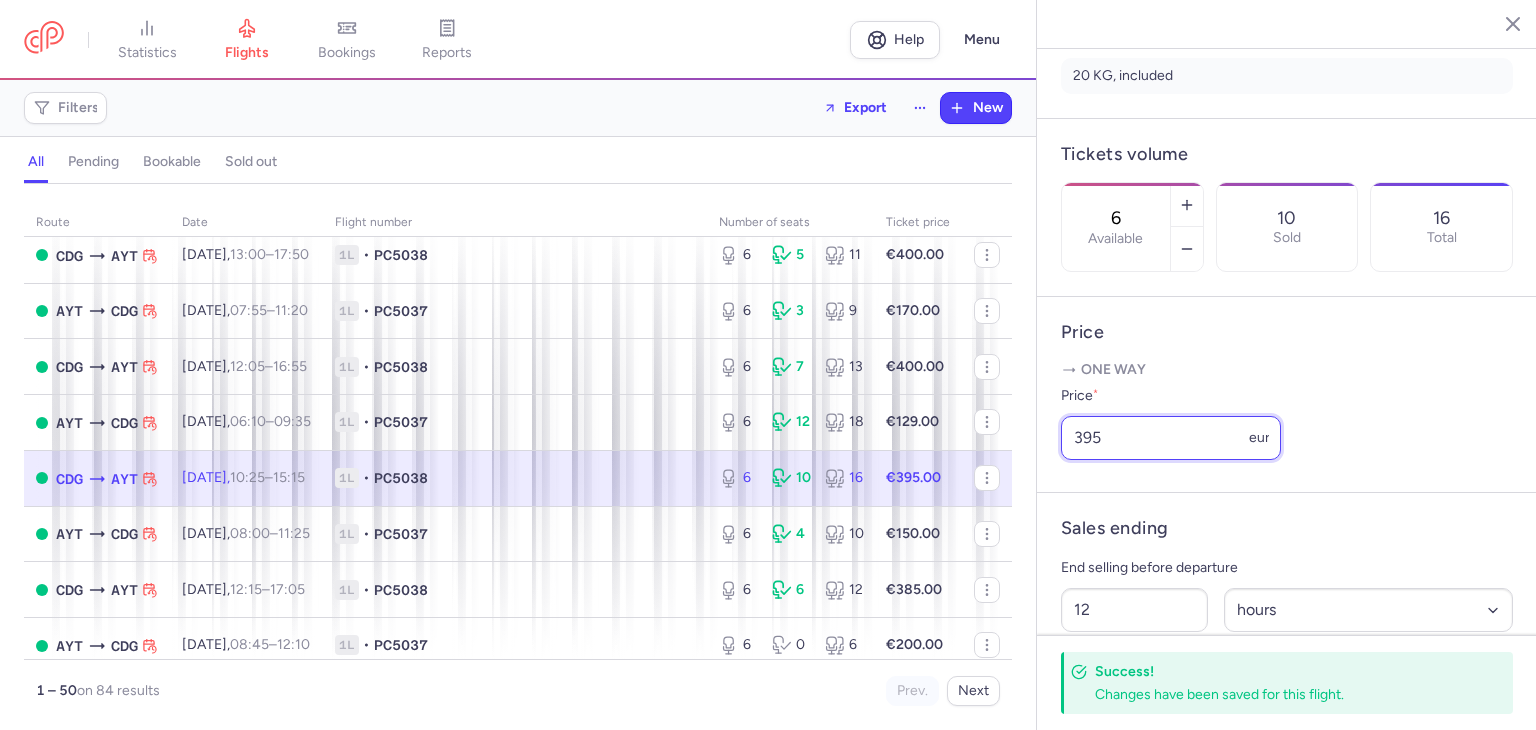 click on "395" at bounding box center [1171, 438] 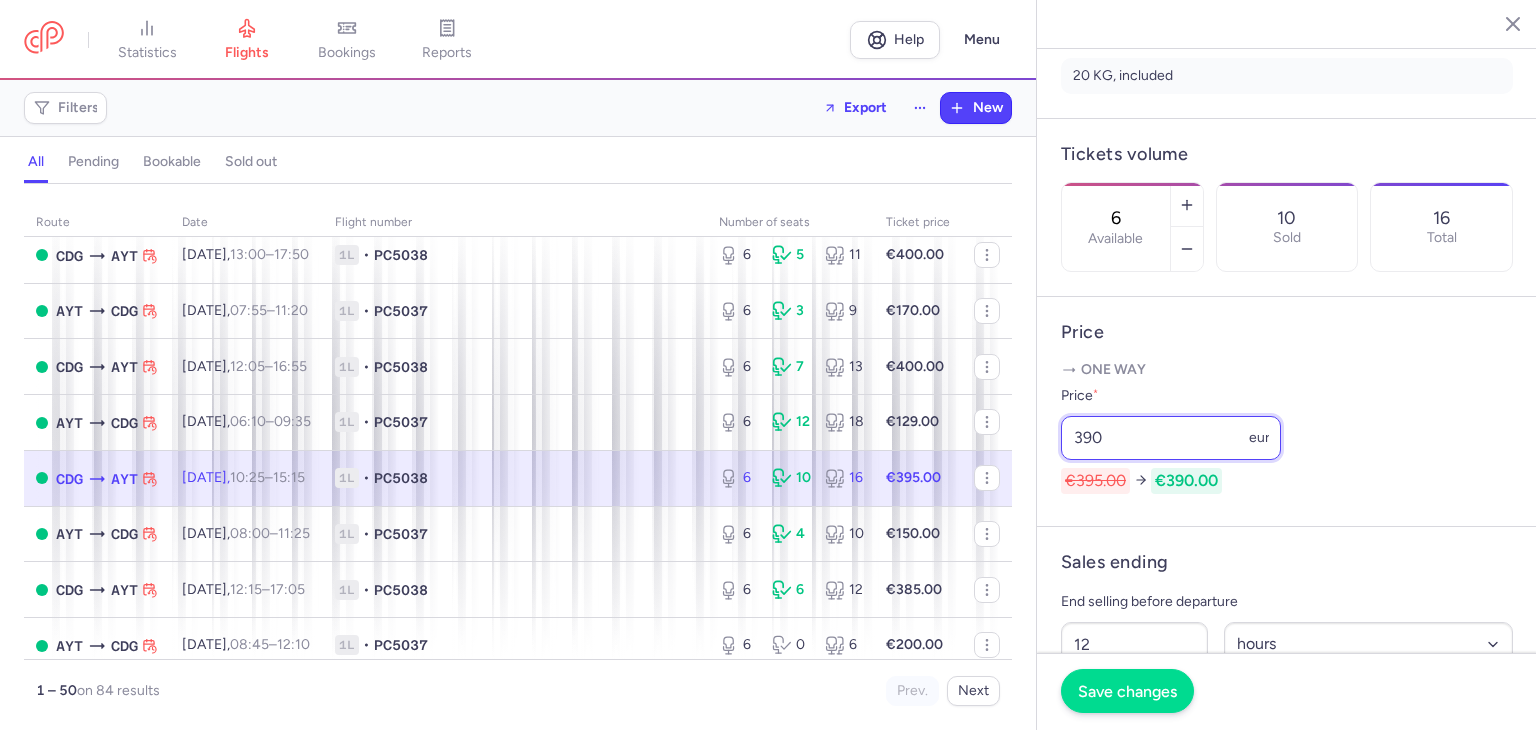 type on "390" 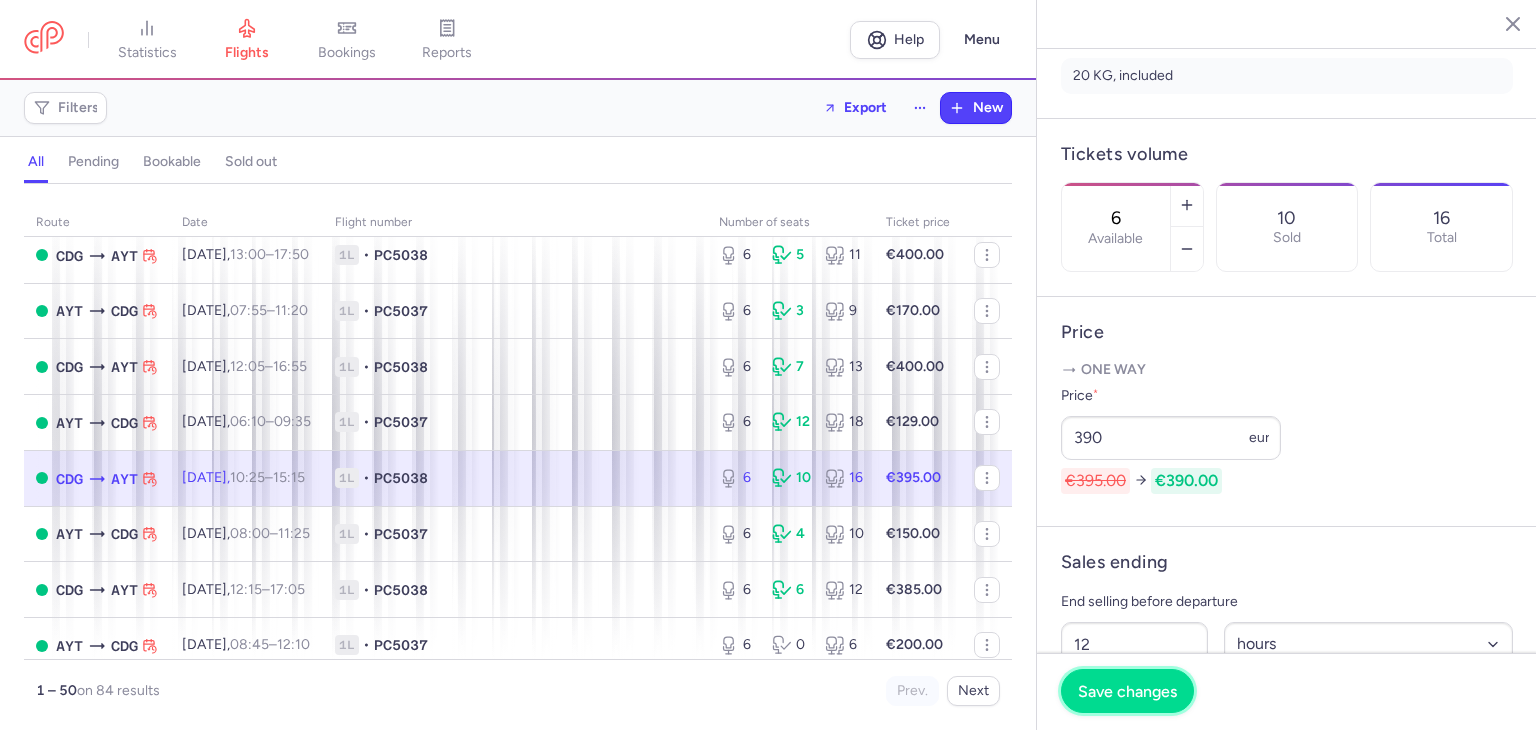 click on "Save changes" at bounding box center (1127, 691) 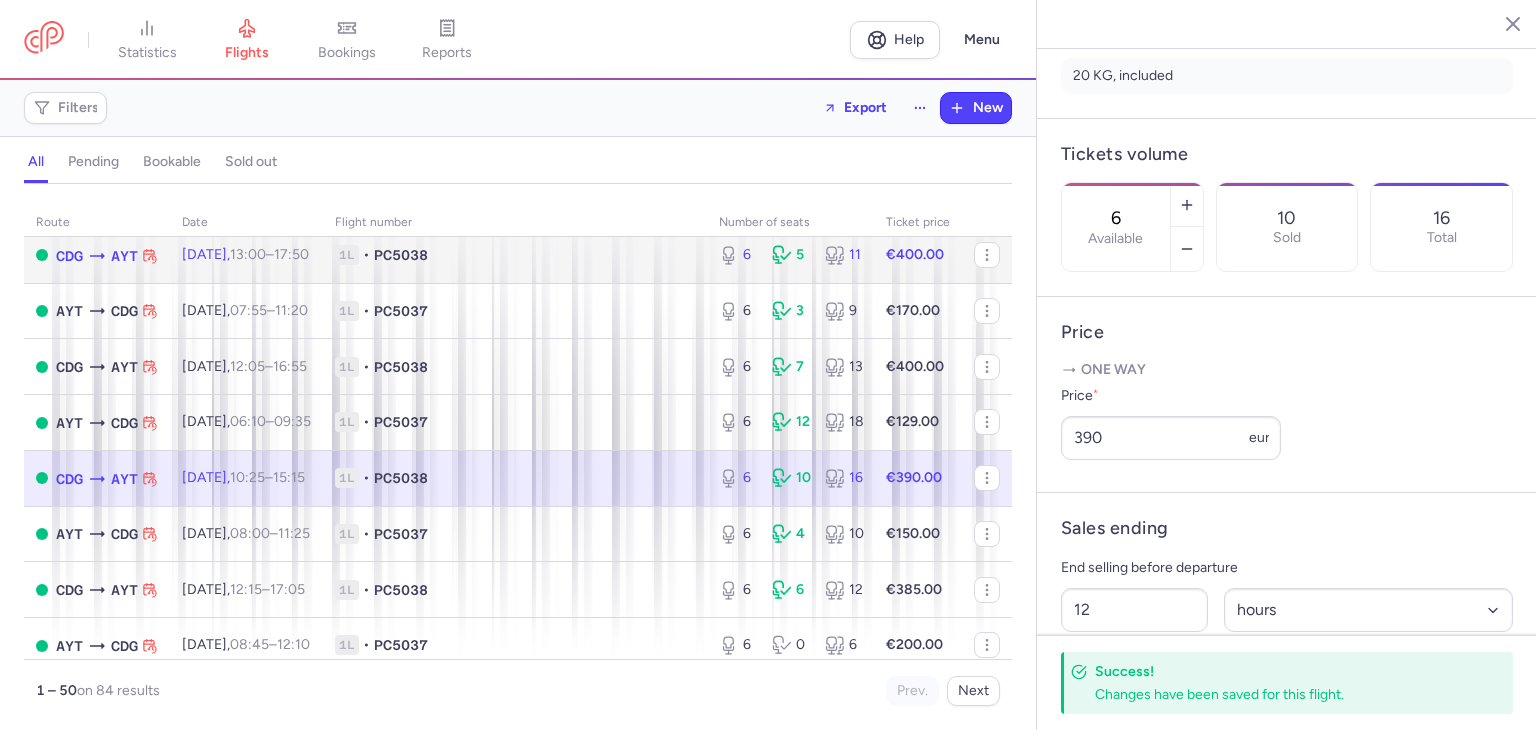 click on "1L • PC5038" at bounding box center (515, 255) 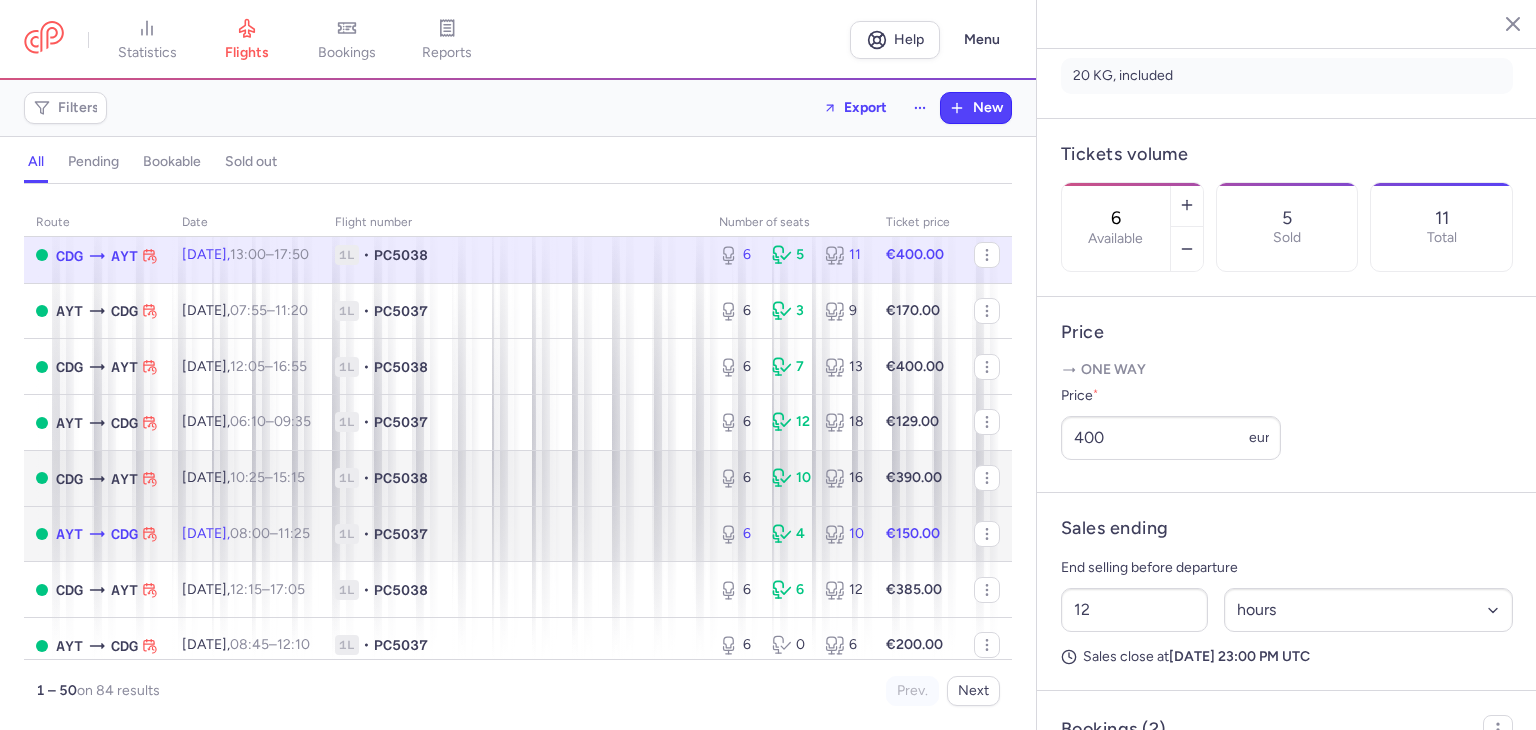 drag, startPoint x: 183, startPoint y: 520, endPoint x: 190, endPoint y: 501, distance: 20.248457 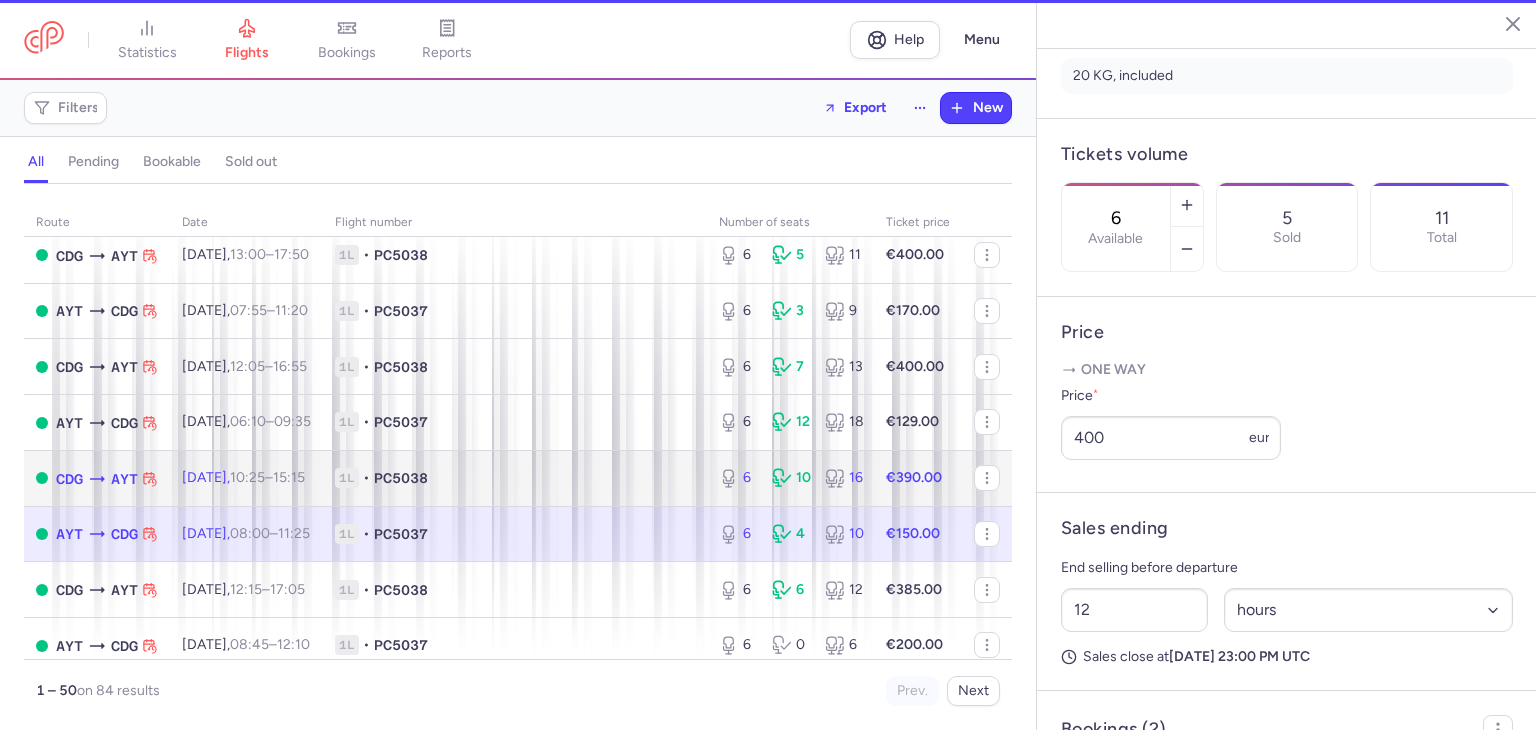 click on "[DATE]  10:25  –  15:15  +0" at bounding box center [243, 477] 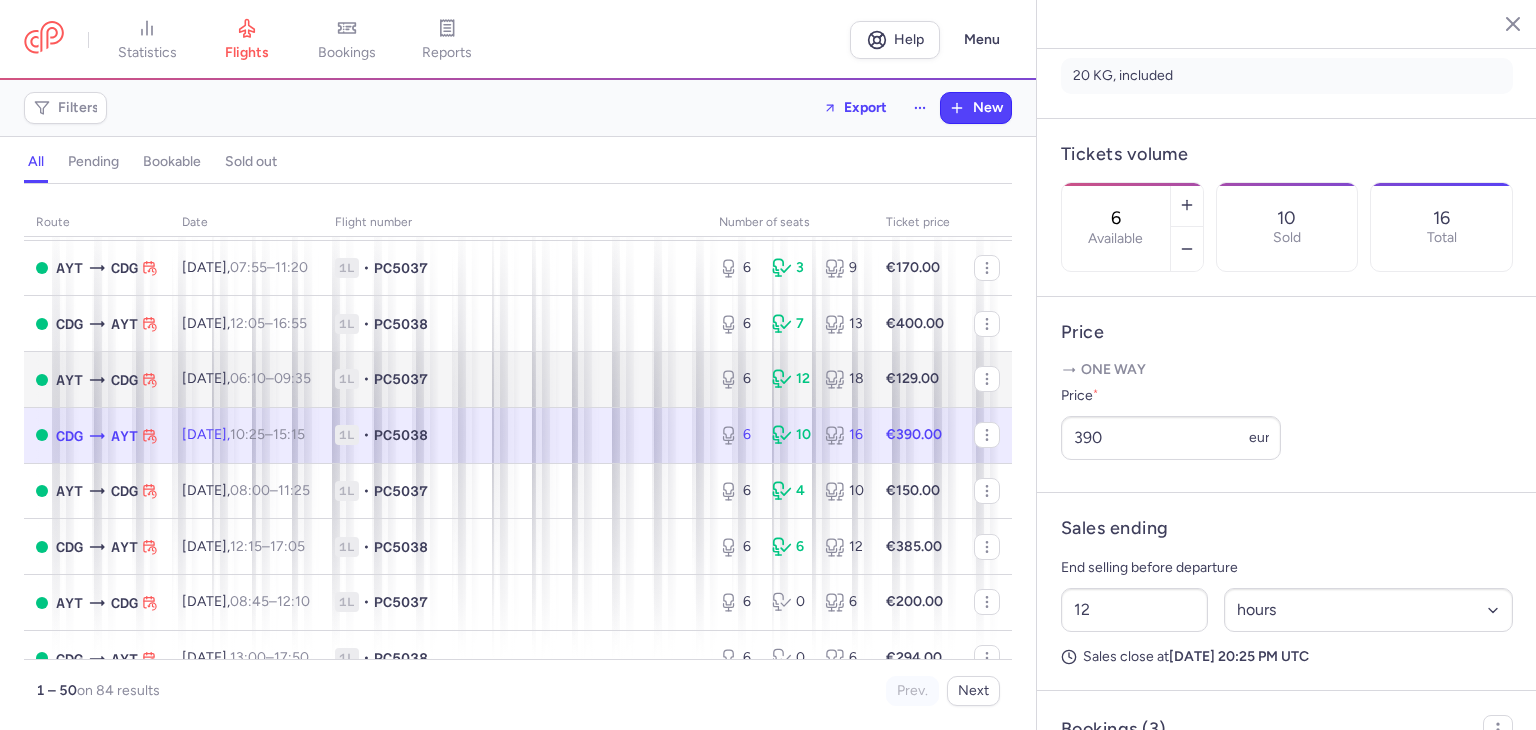 scroll, scrollTop: 533, scrollLeft: 0, axis: vertical 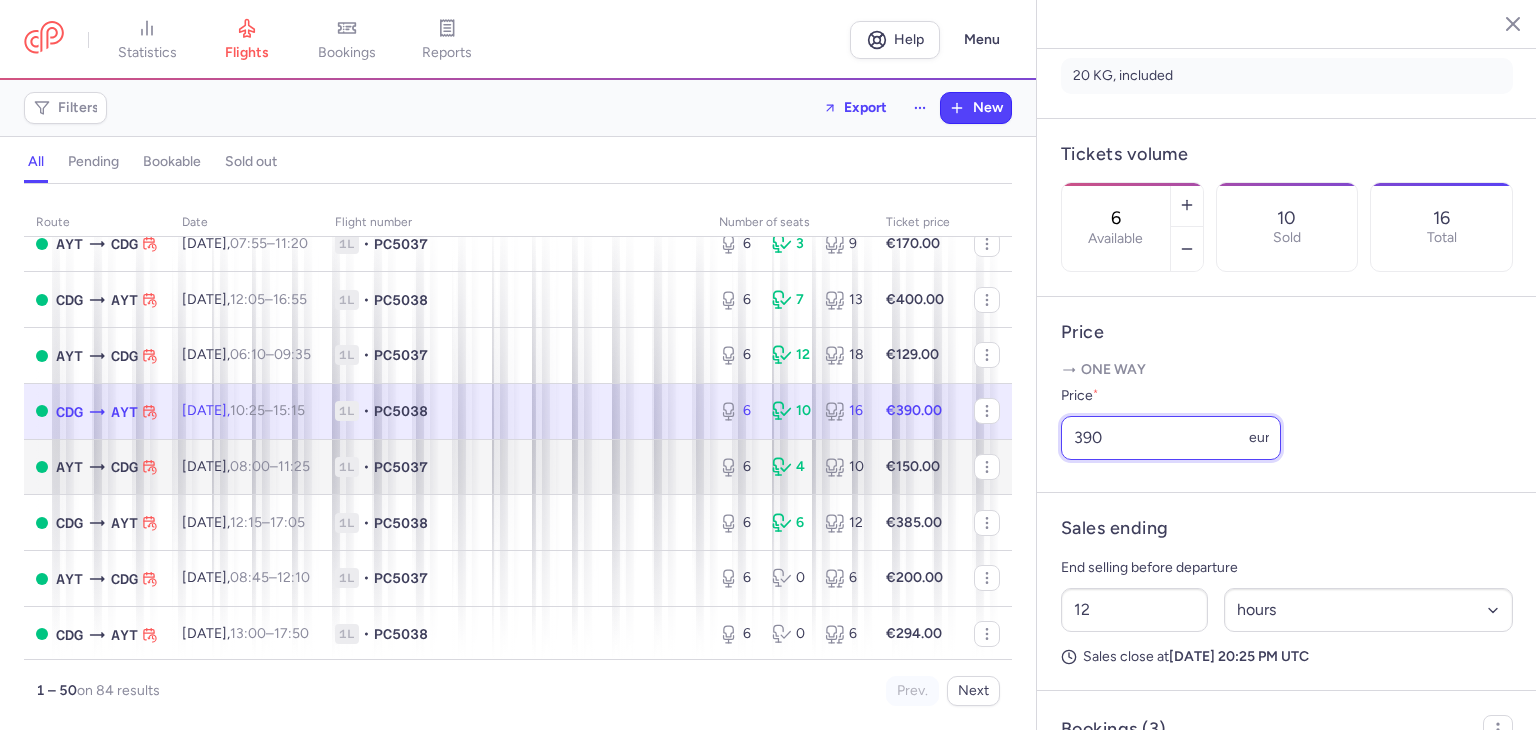 click on "Price  One way  Price  * 390 eur" at bounding box center (1287, 395) 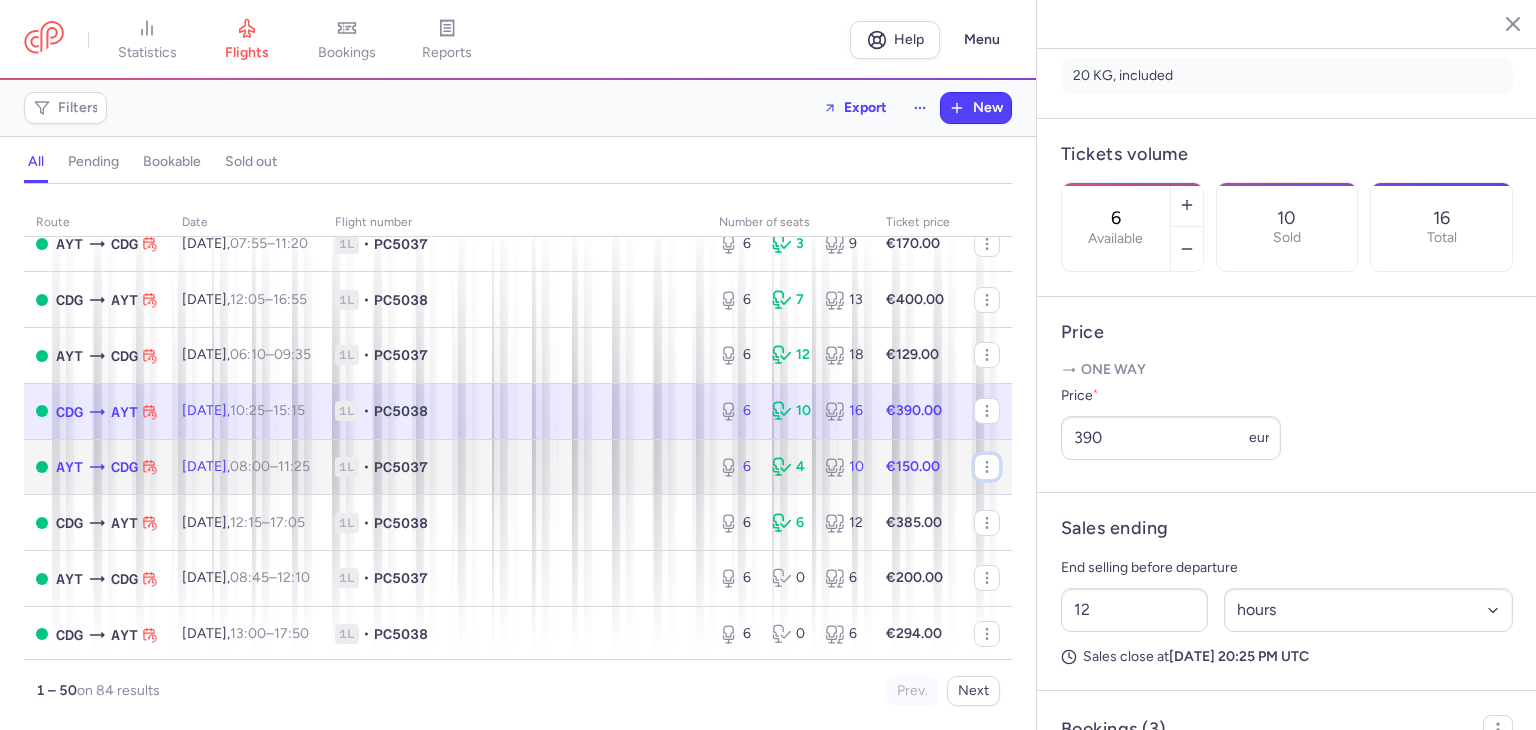 click on "AYT  CDG [DATE]  08:00  –  11:25  +0 1L • PC5037 6 4 10 €150.00" at bounding box center (518, 467) 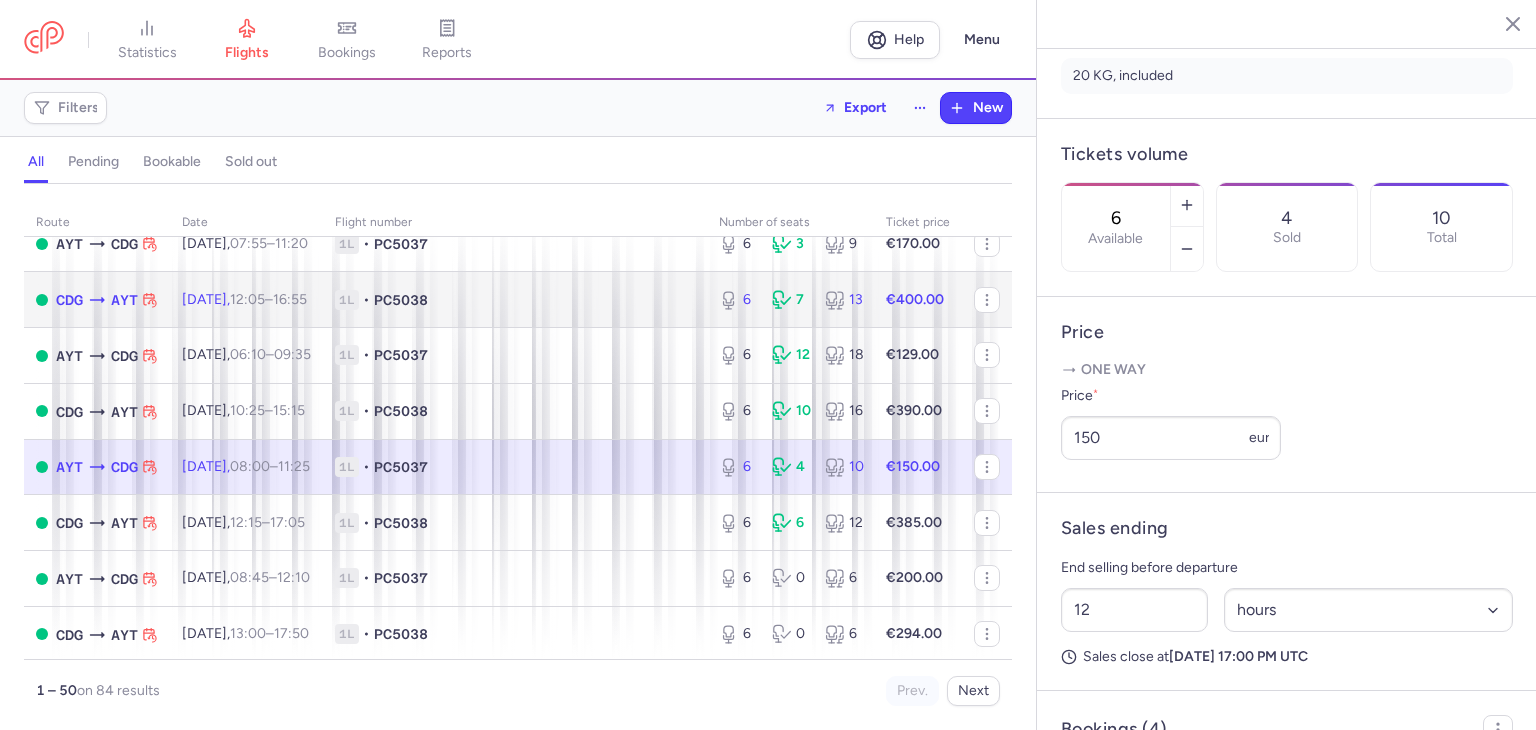 click on "1L • PC5038" at bounding box center (515, 300) 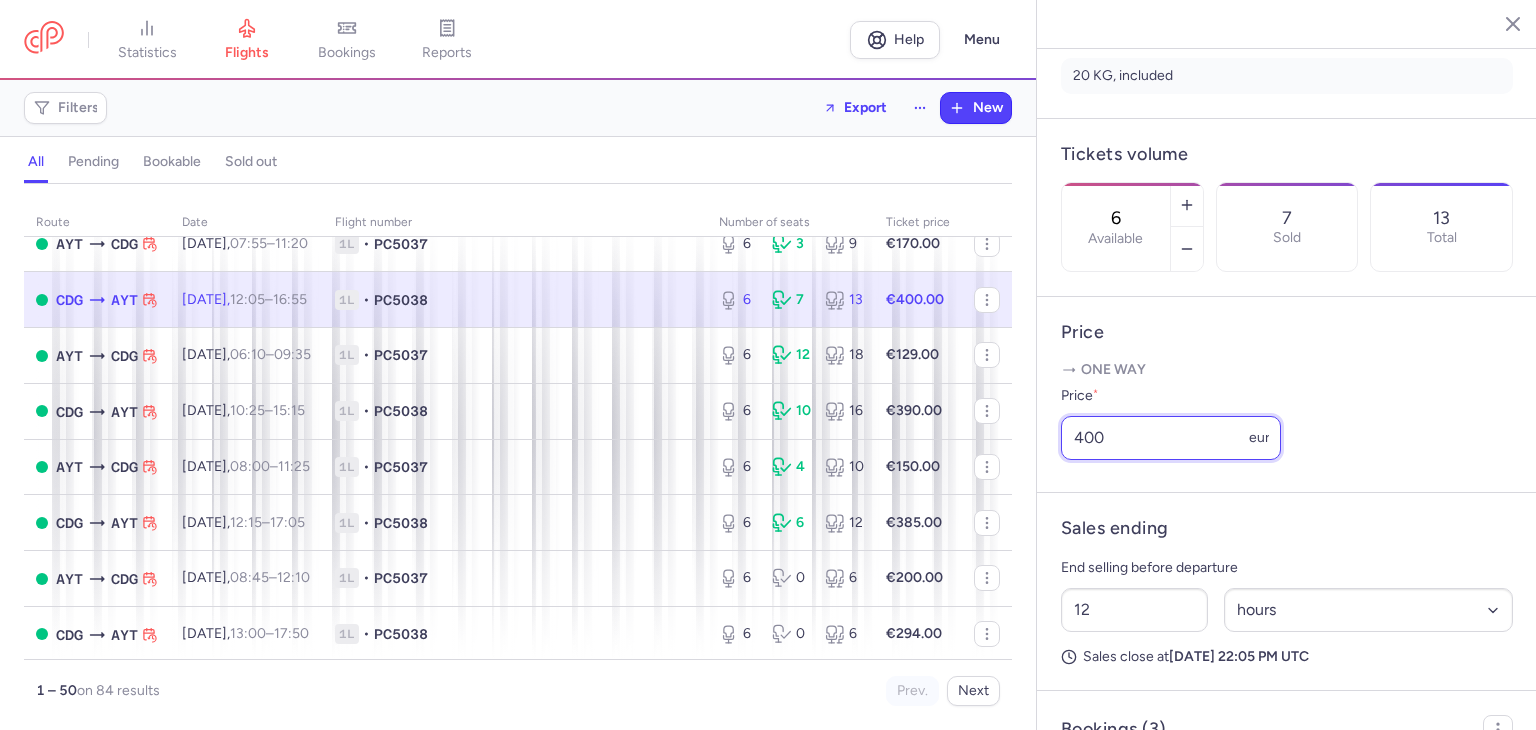 drag, startPoint x: 1150, startPoint y: 475, endPoint x: 1060, endPoint y: 470, distance: 90.13878 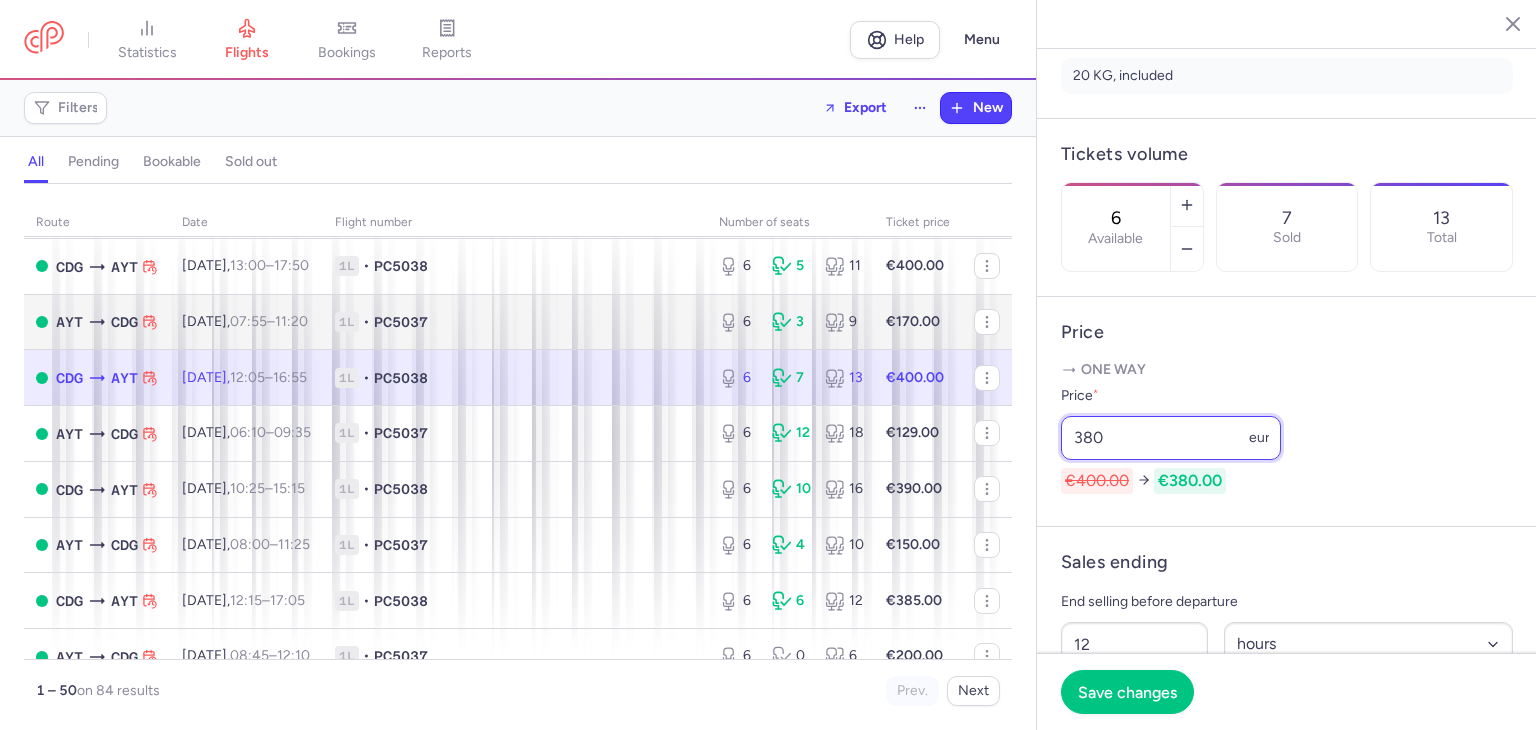 scroll, scrollTop: 466, scrollLeft: 0, axis: vertical 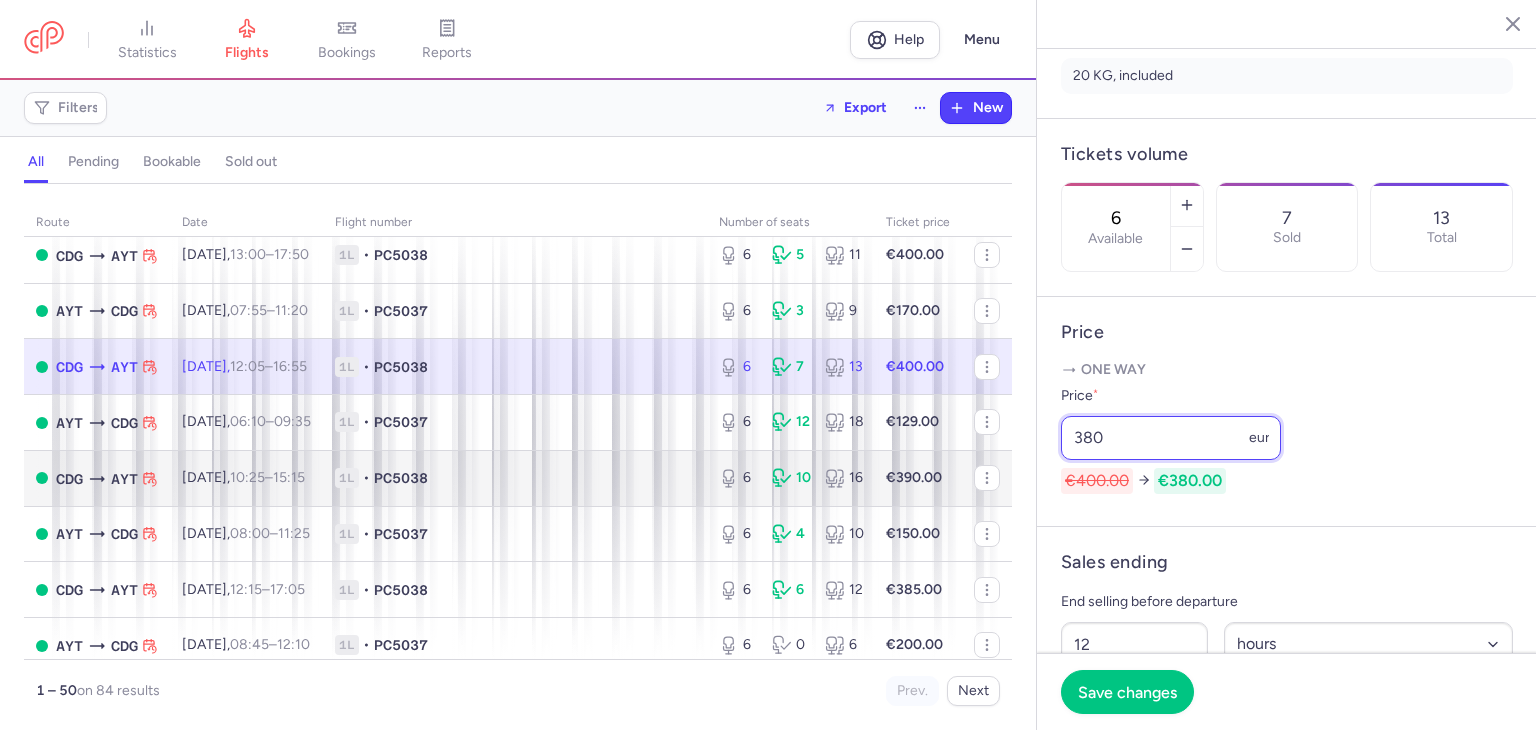 type on "380" 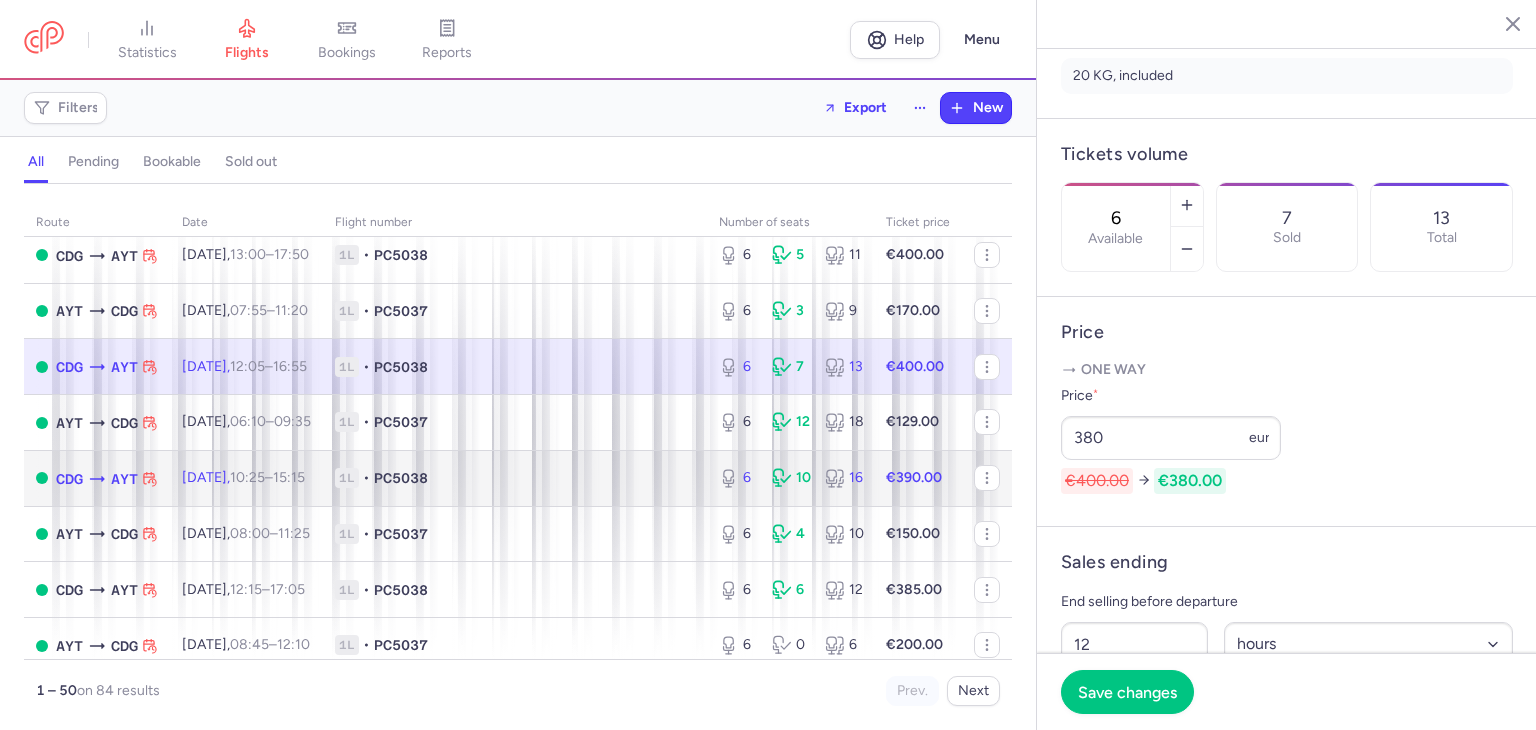 click on "1L • PC5038" at bounding box center [515, 478] 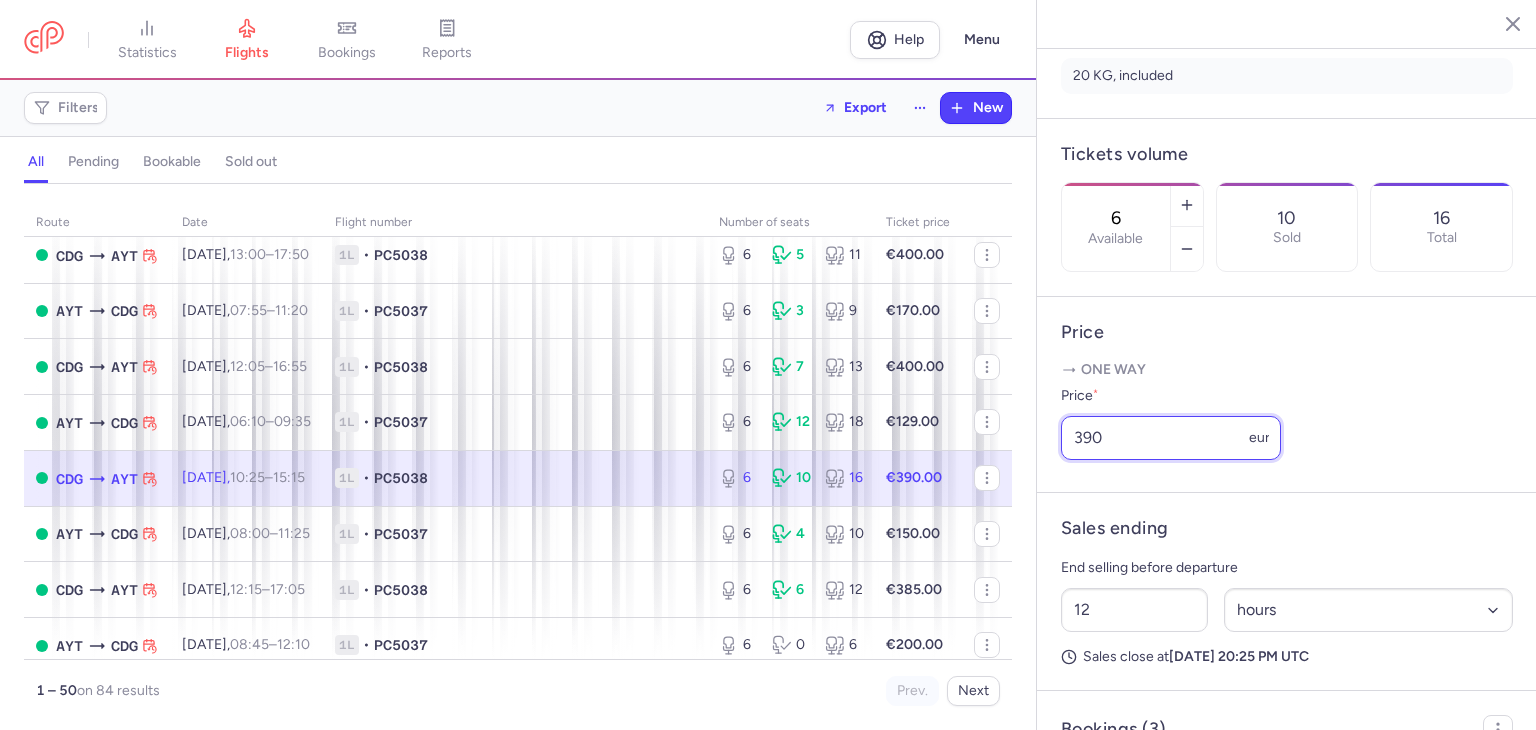 drag, startPoint x: 1137, startPoint y: 474, endPoint x: 1040, endPoint y: 470, distance: 97.082436 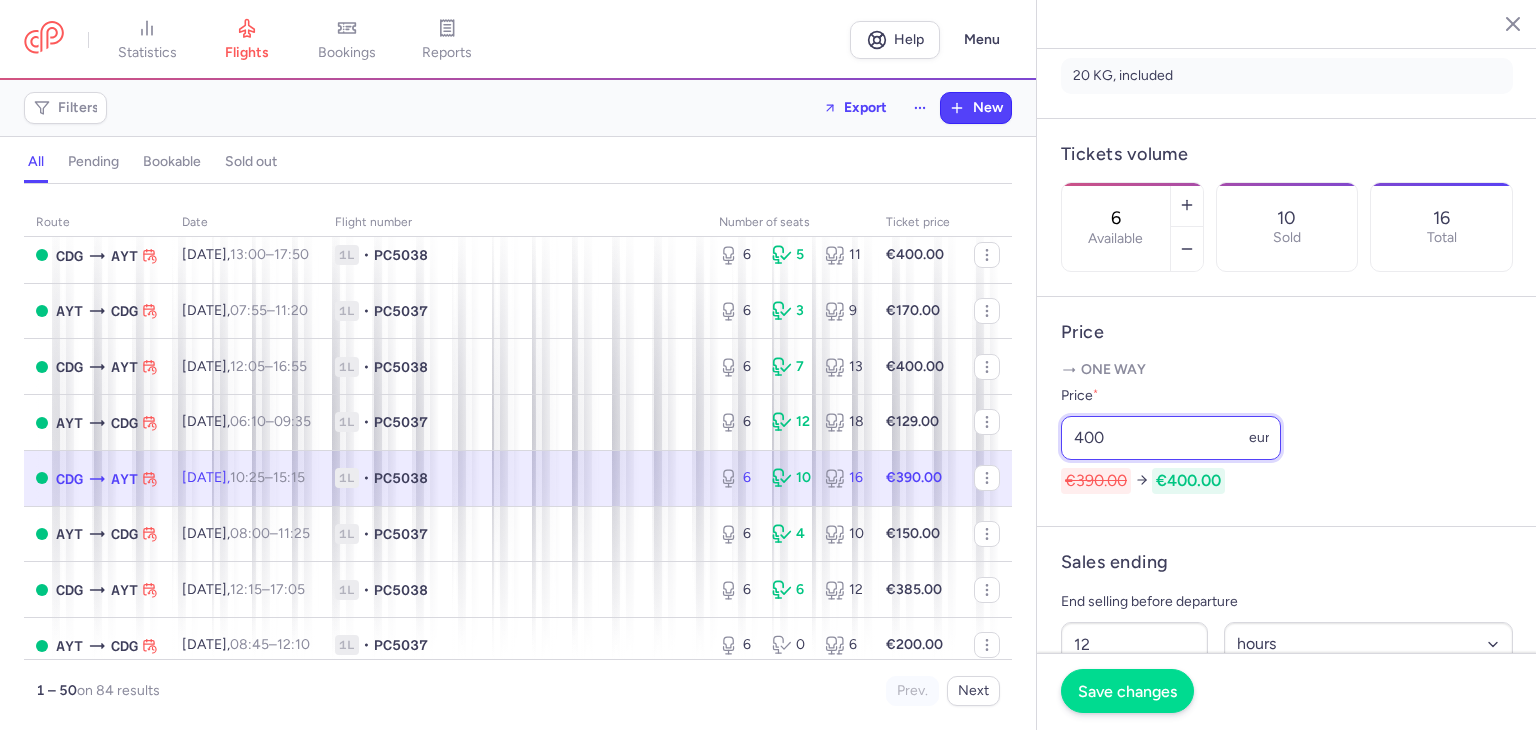type on "400" 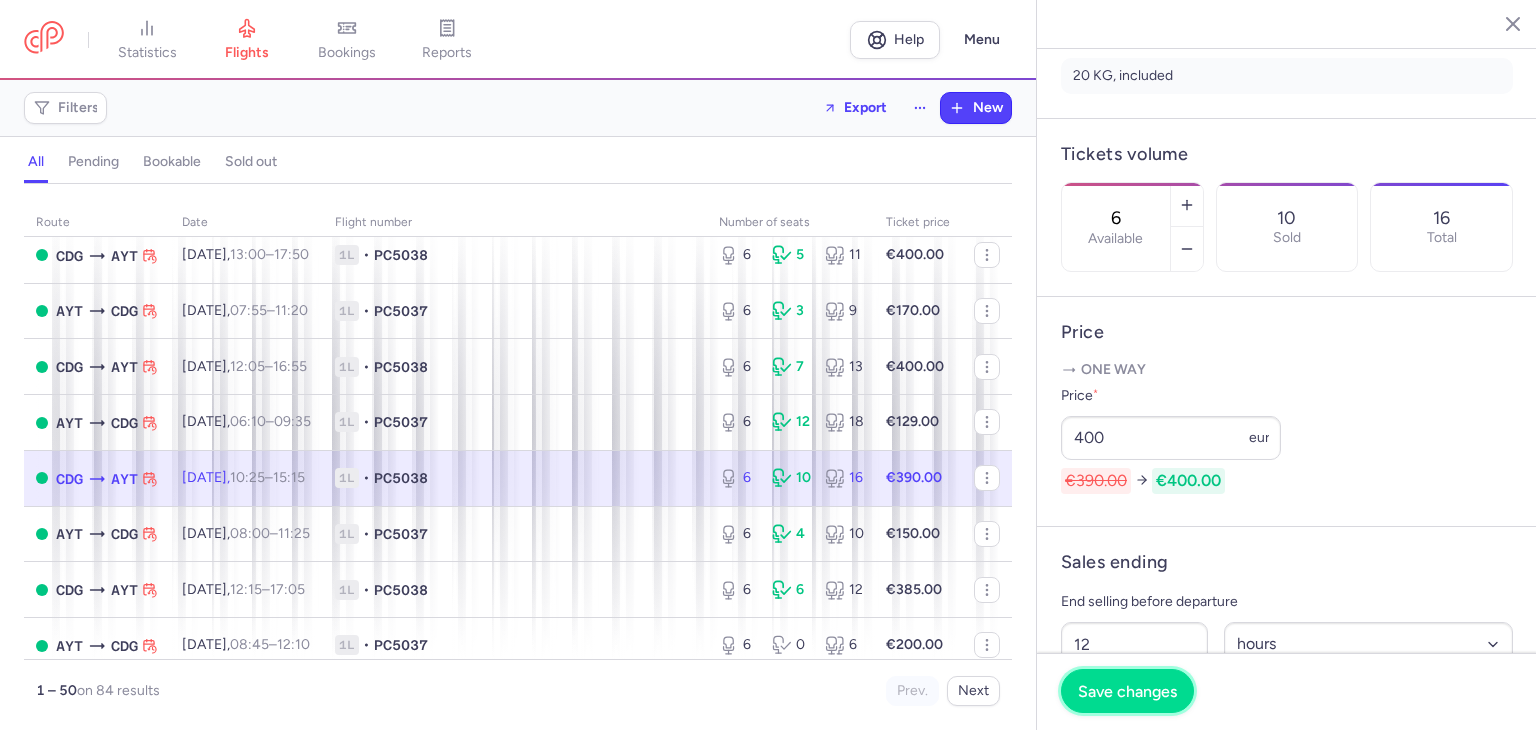 click on "Save changes" at bounding box center [1127, 691] 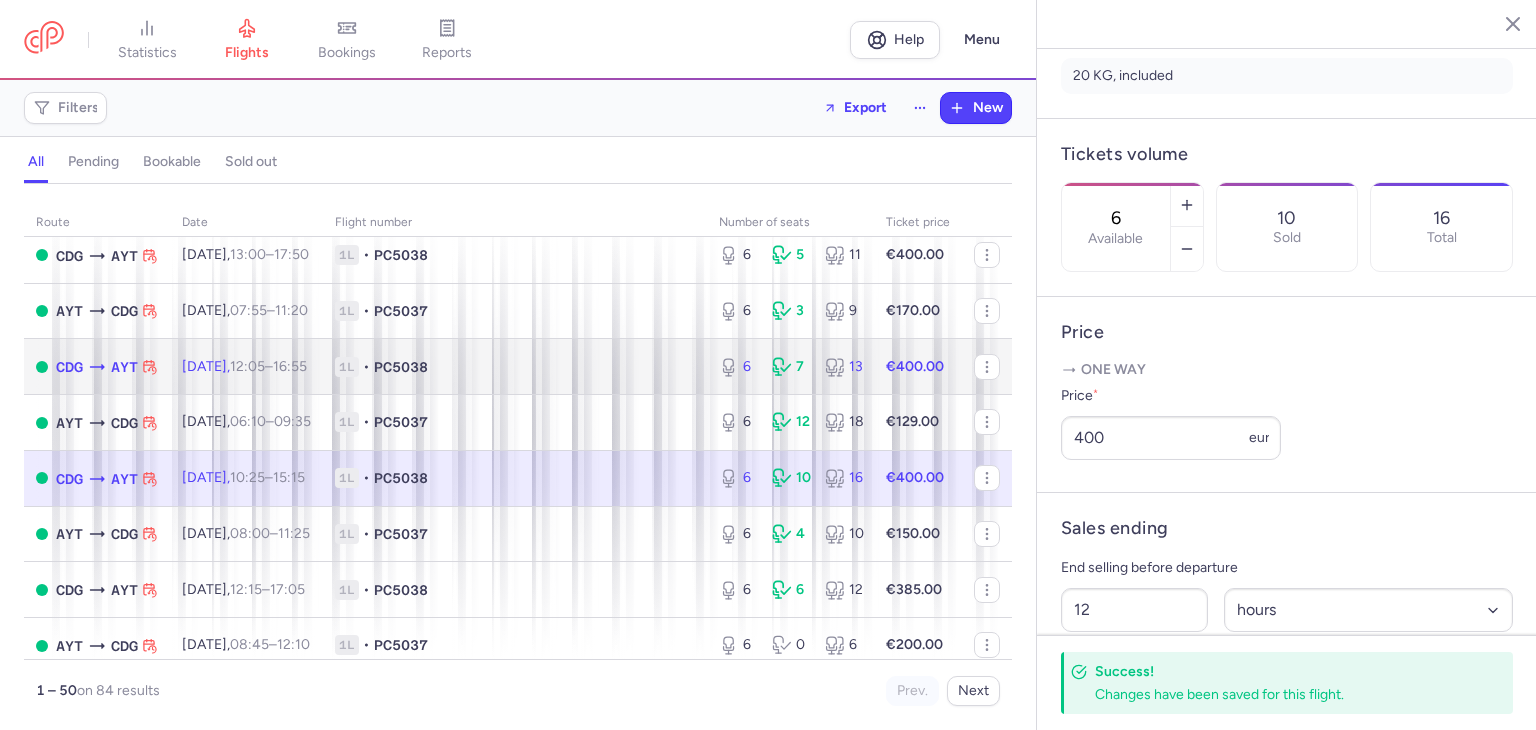 click on "1L • PC5038" at bounding box center (515, 367) 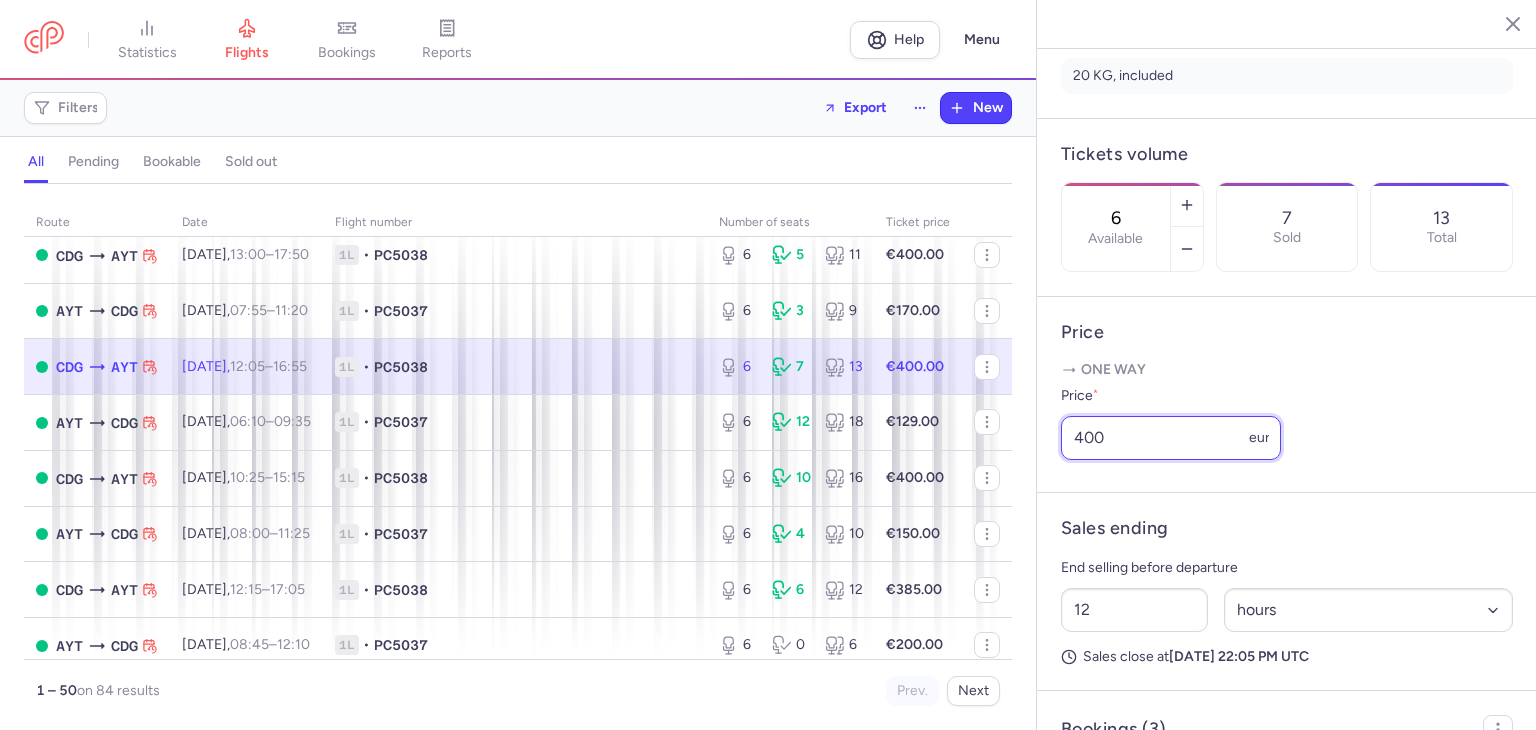 drag, startPoint x: 1137, startPoint y: 463, endPoint x: 1032, endPoint y: 463, distance: 105 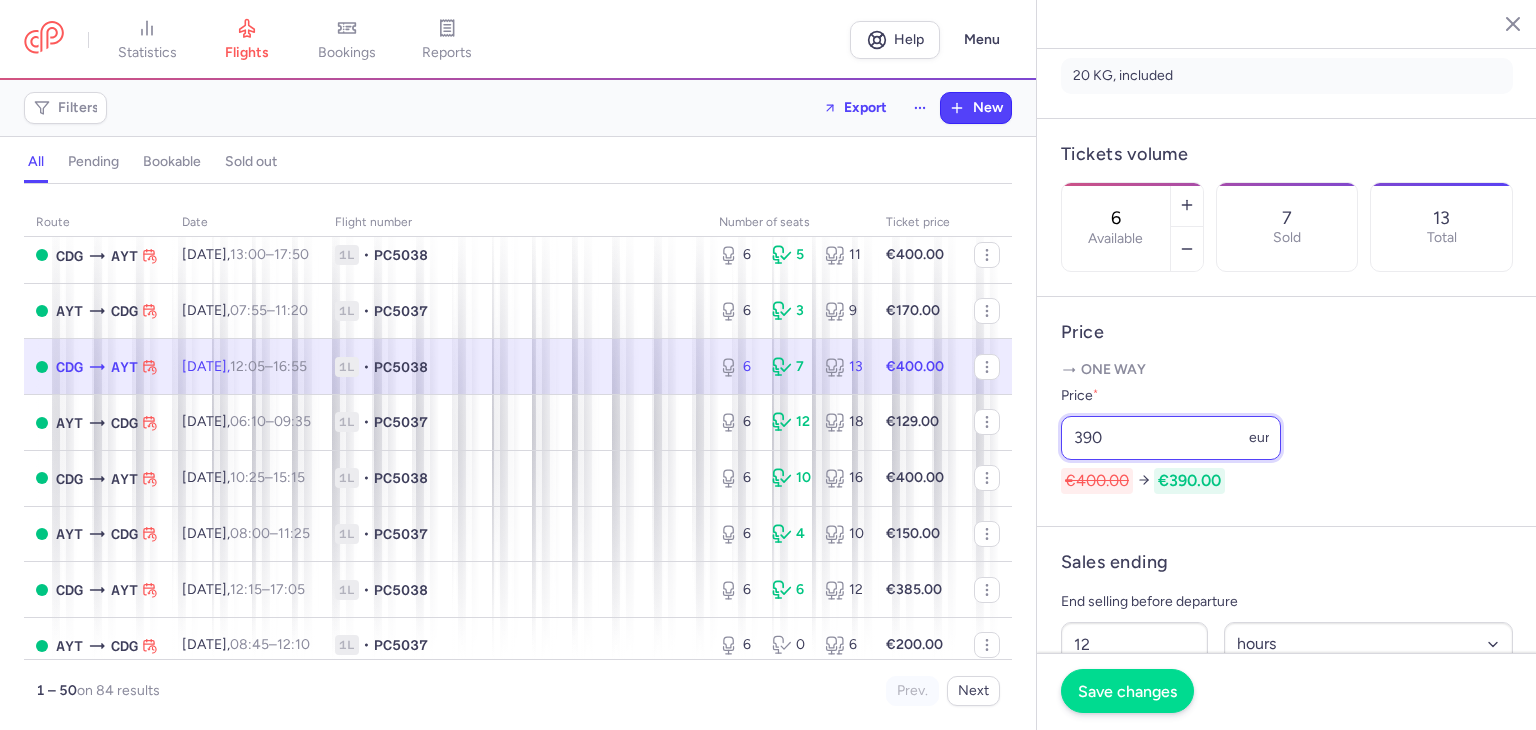 type on "390" 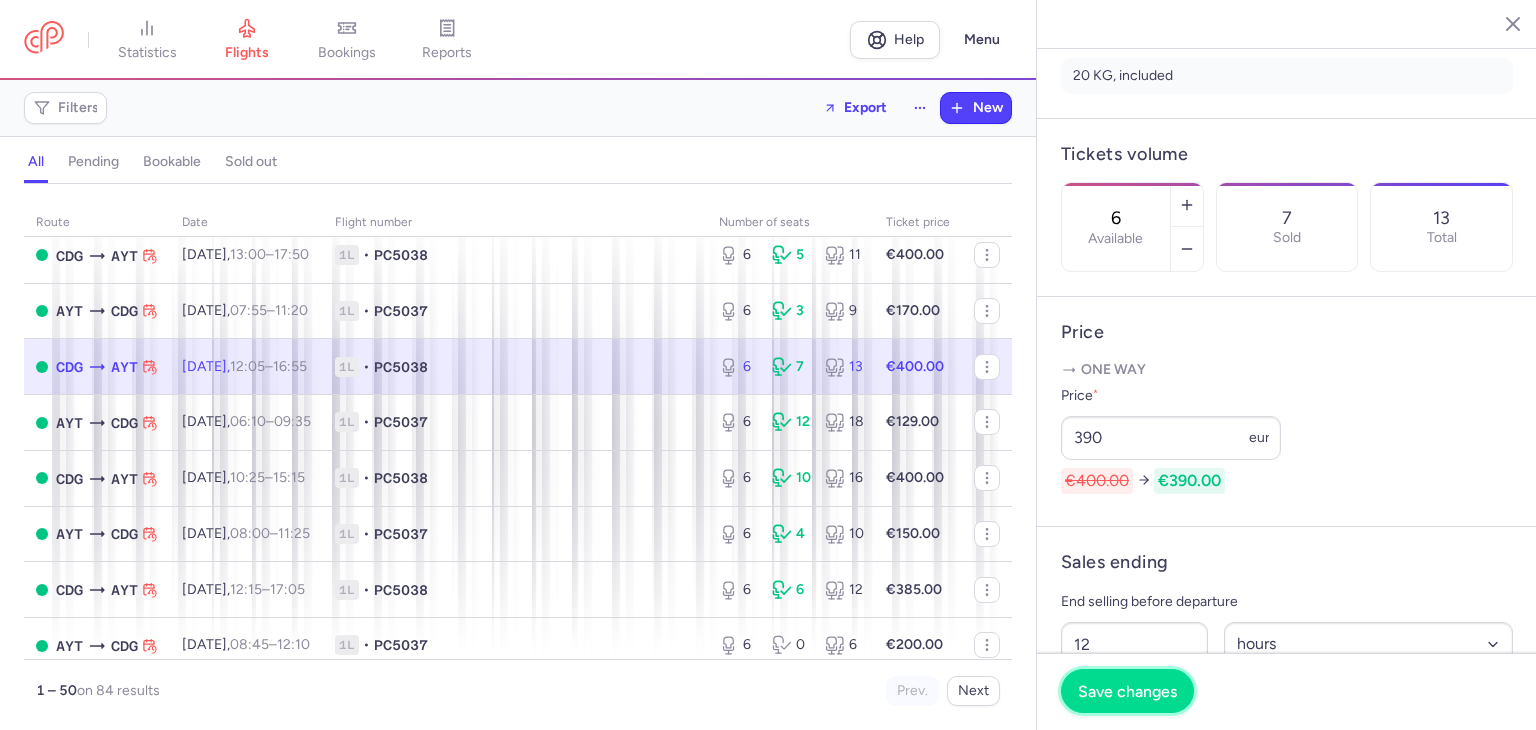 click on "Save changes" at bounding box center [1127, 691] 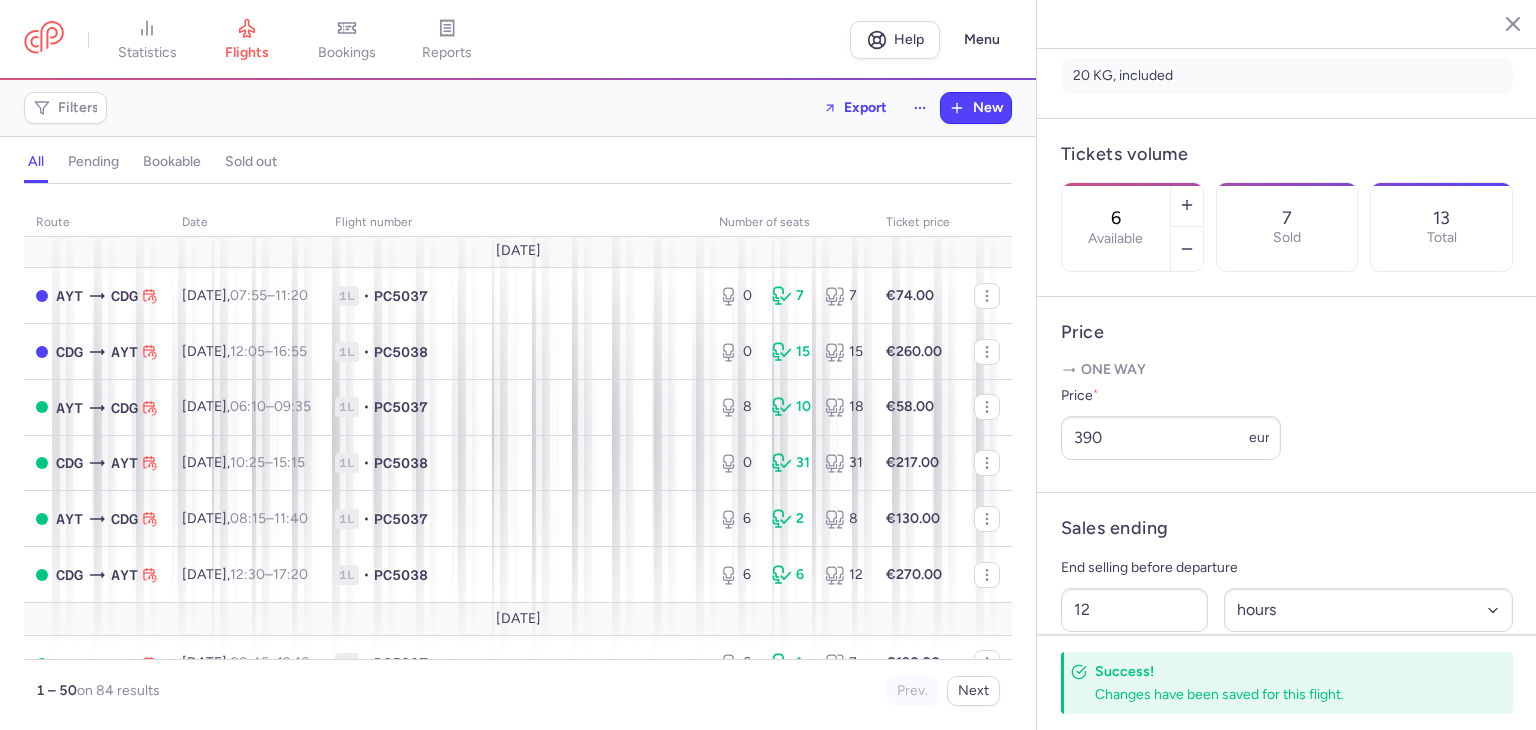 scroll, scrollTop: 0, scrollLeft: 0, axis: both 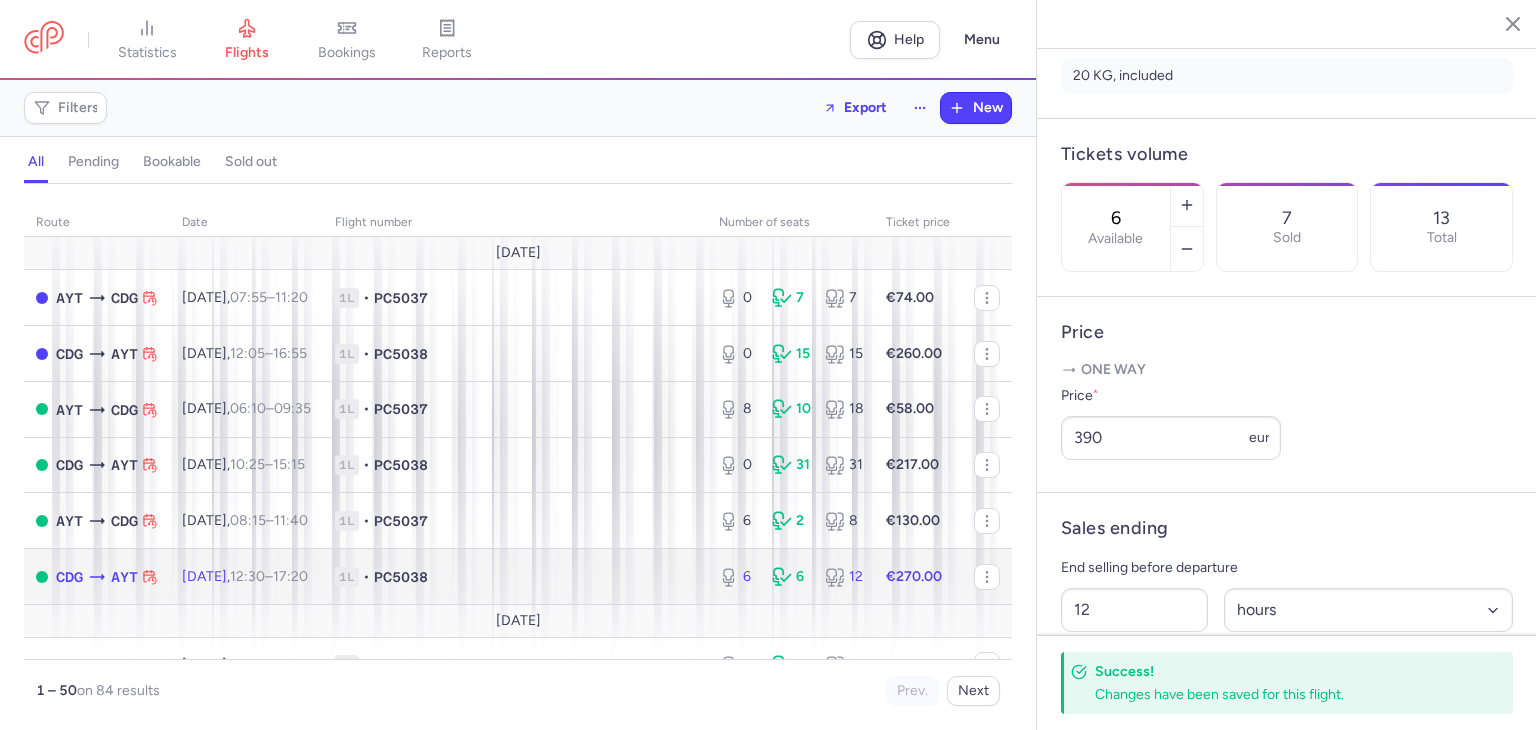 click on "1L • PC5038" at bounding box center [515, 577] 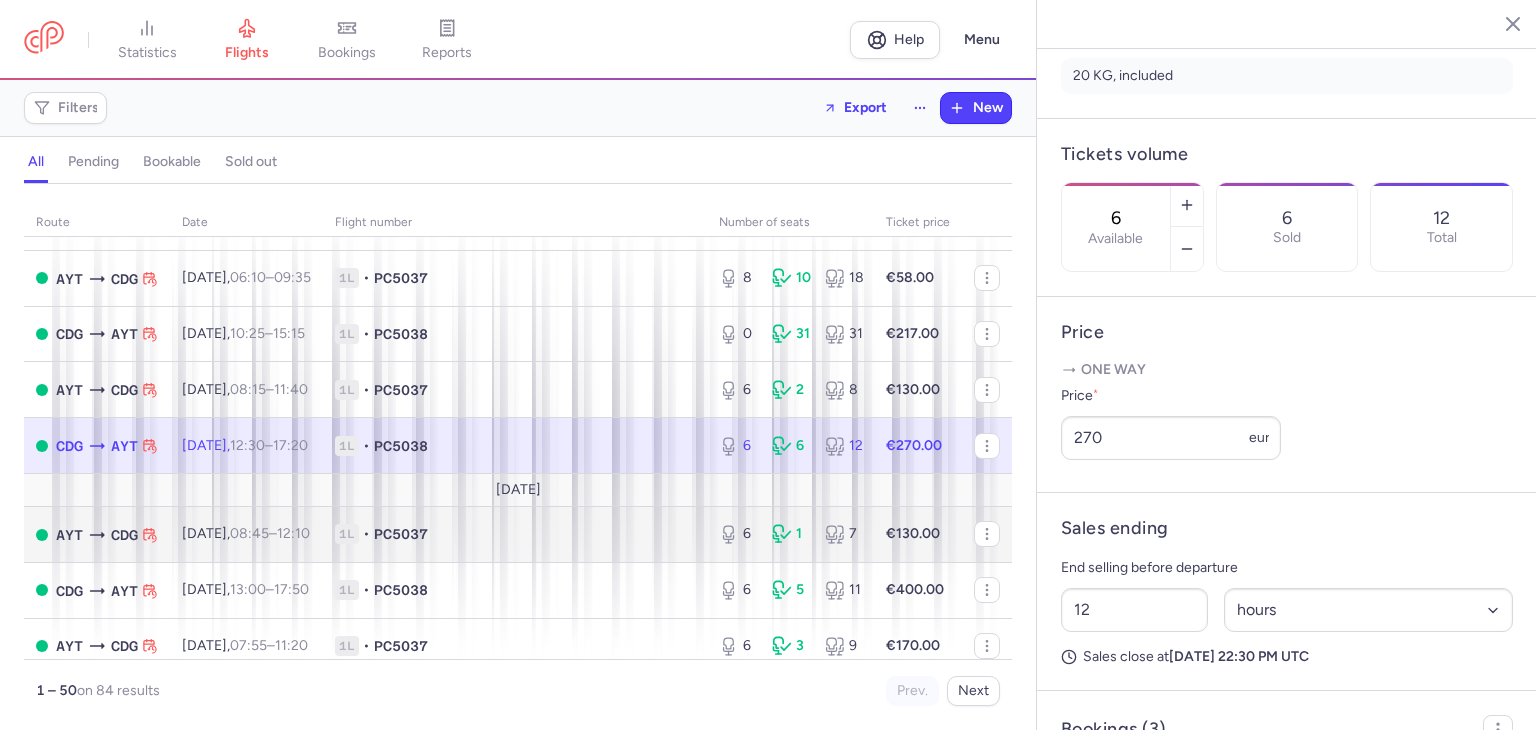 scroll, scrollTop: 133, scrollLeft: 0, axis: vertical 